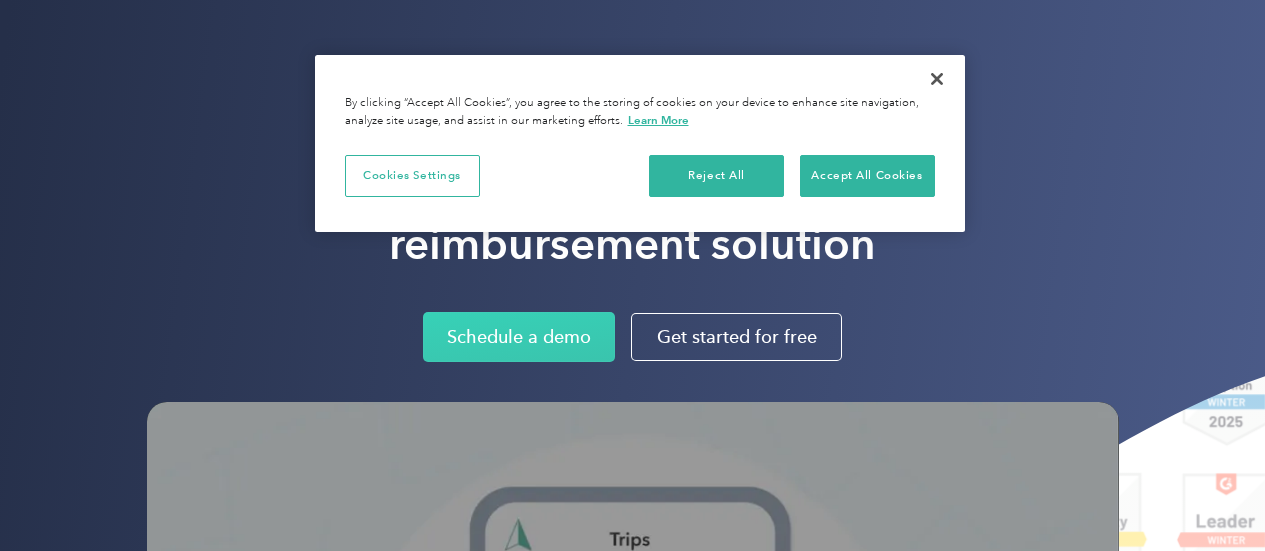 scroll, scrollTop: 0, scrollLeft: 0, axis: both 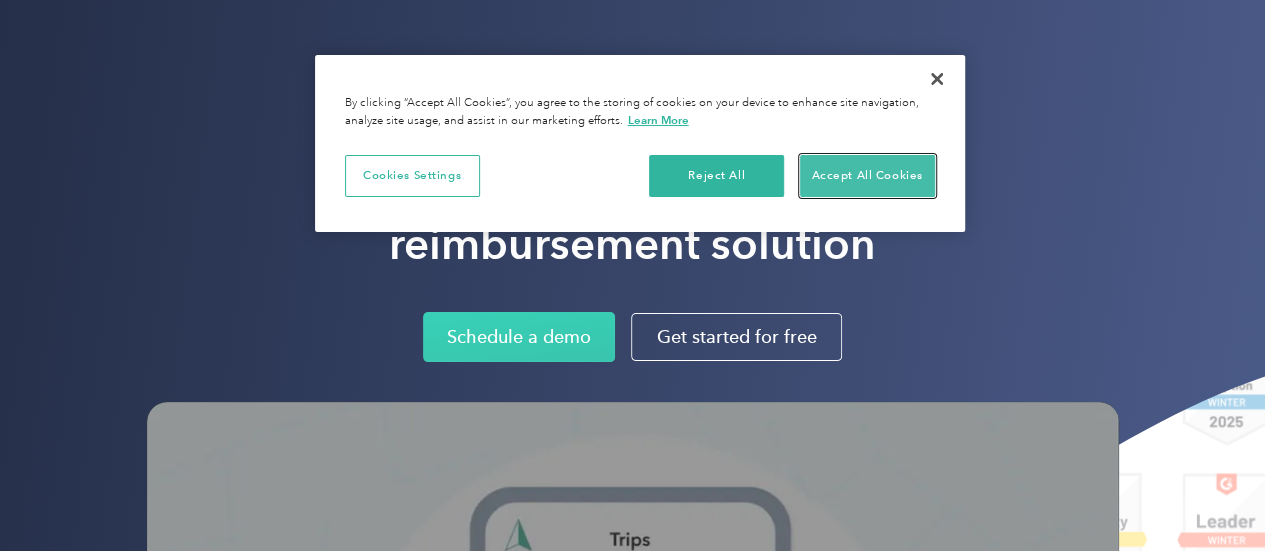 click on "Accept All Cookies" at bounding box center (867, 176) 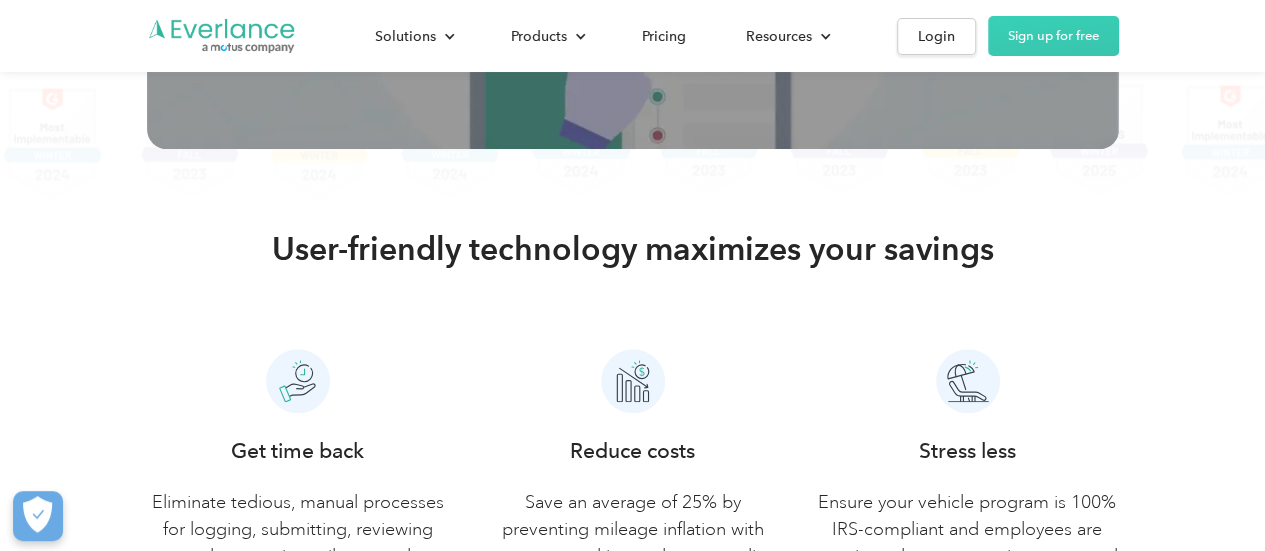 scroll, scrollTop: 1300, scrollLeft: 0, axis: vertical 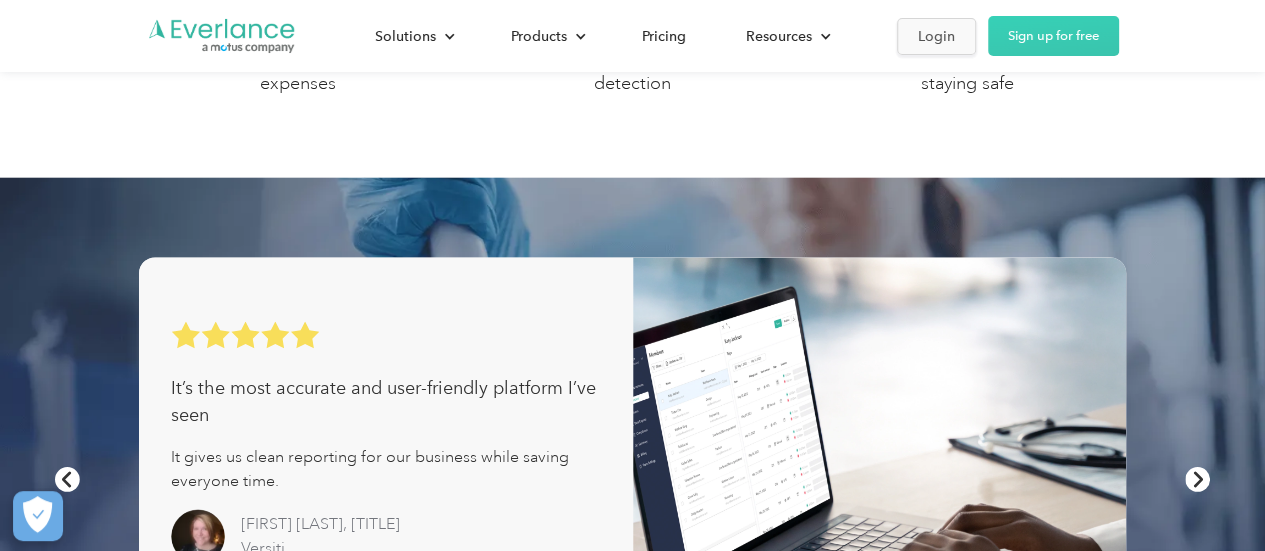 click on "Login" at bounding box center (936, 36) 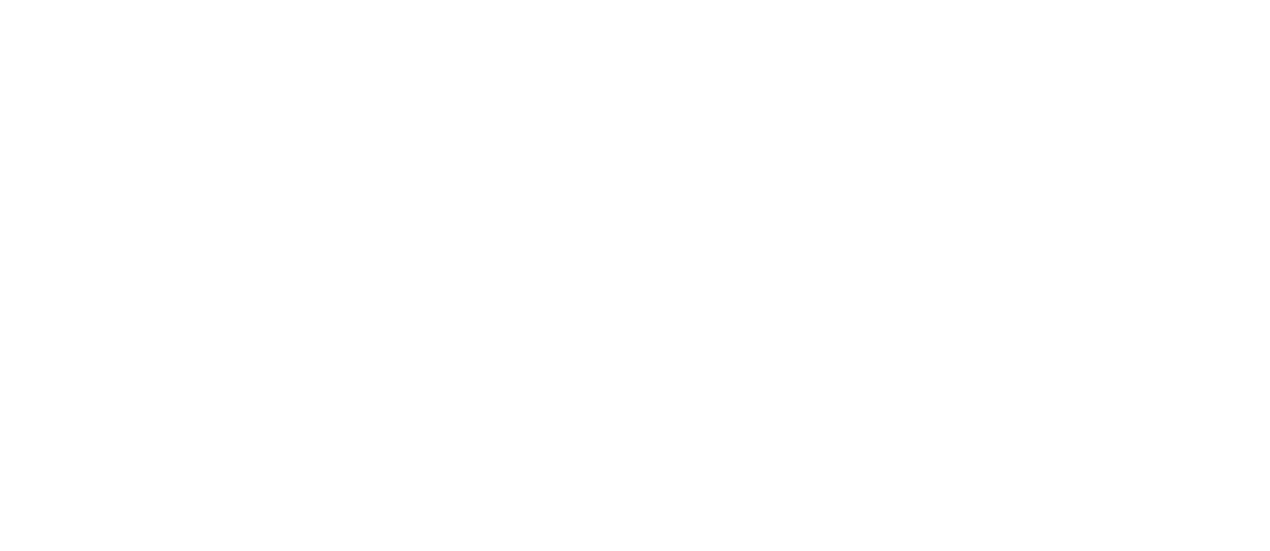 scroll, scrollTop: 0, scrollLeft: 0, axis: both 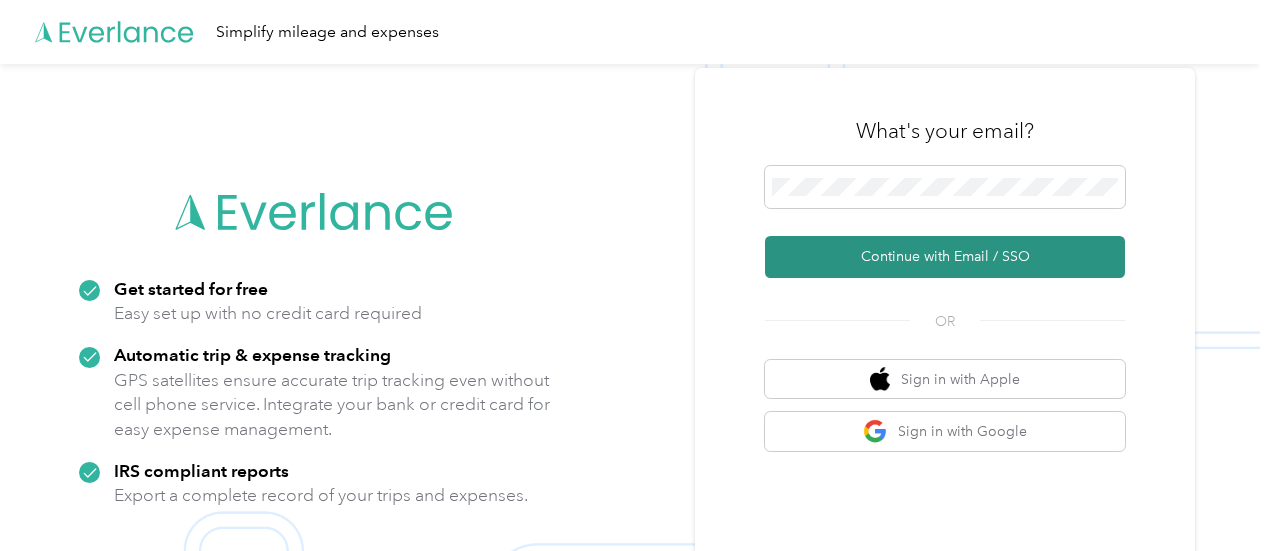 click on "Continue with Email / SSO" at bounding box center (945, 257) 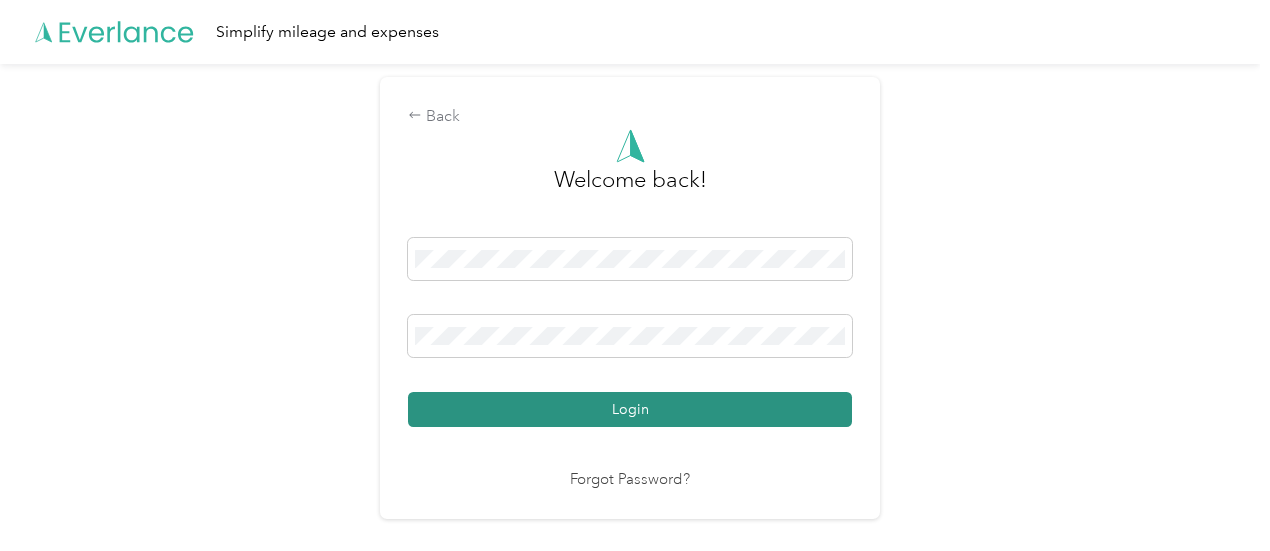 click on "Login" at bounding box center (630, 409) 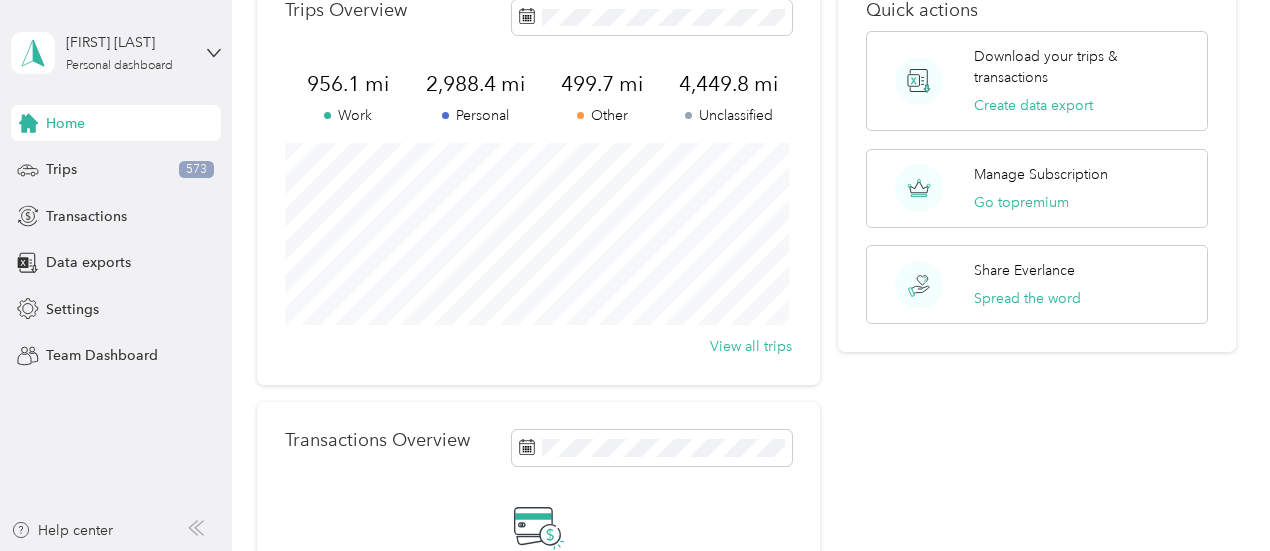 scroll, scrollTop: 66, scrollLeft: 0, axis: vertical 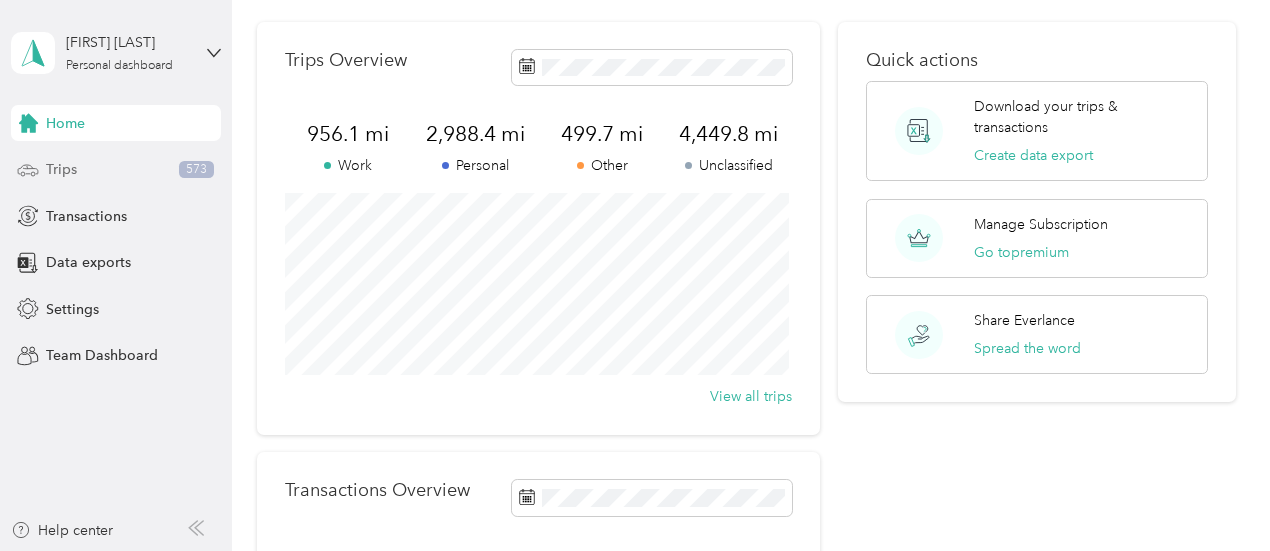 click on "Trips" at bounding box center (61, 169) 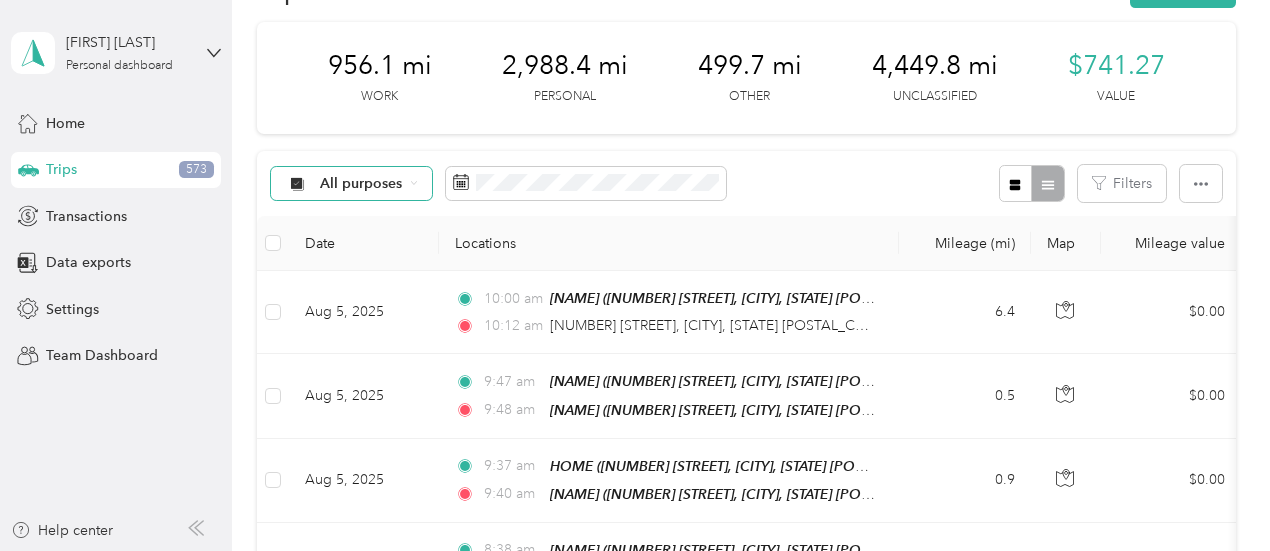 click on "All purposes" at bounding box center [352, 184] 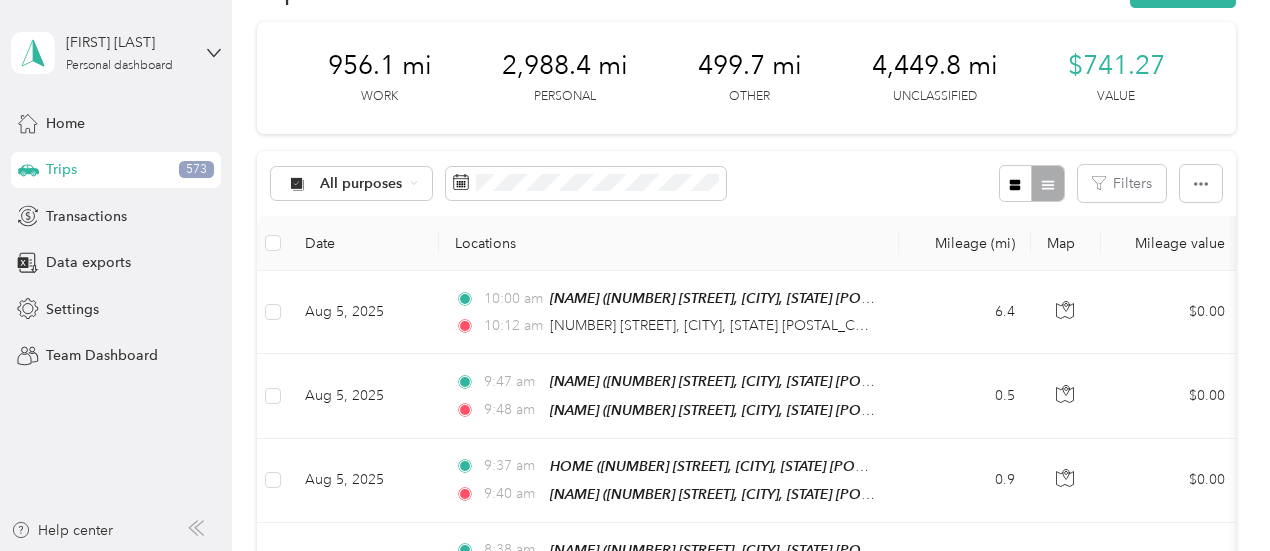 click on "All purposes Unclassified Work Personal   Real Estate Other Charity Medical Moving Commute Other" at bounding box center (351, 192) 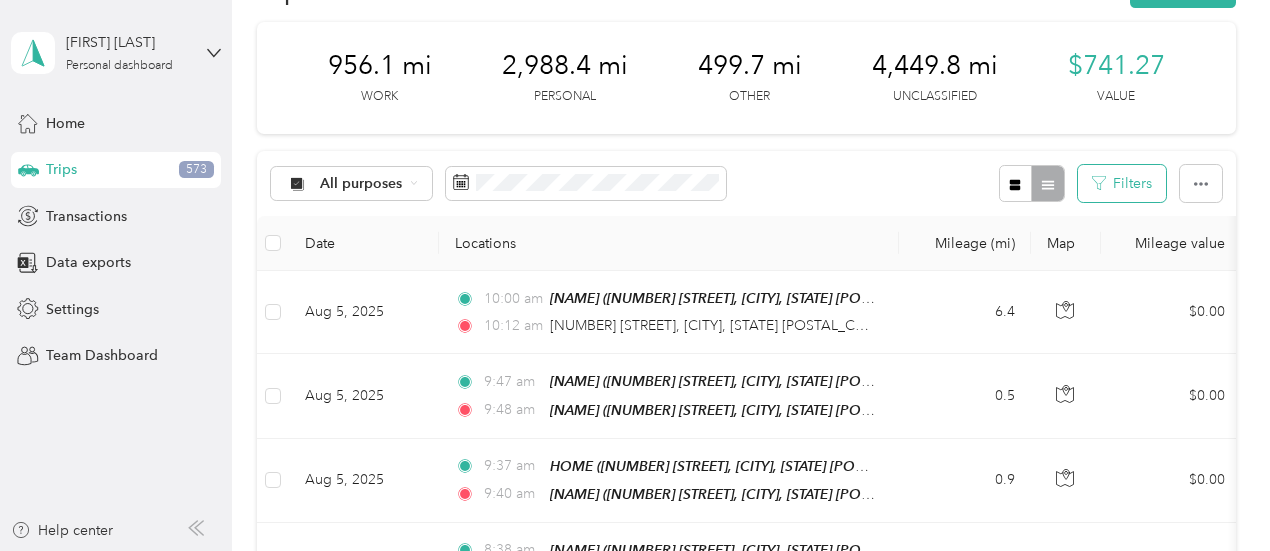click on "Filters" at bounding box center (1122, 183) 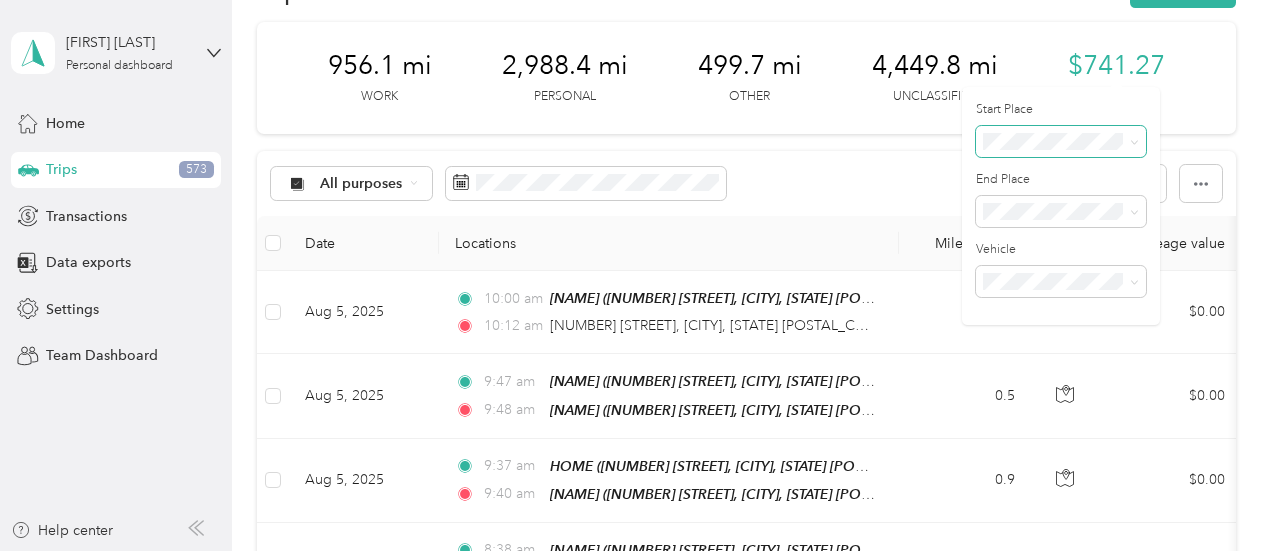 click at bounding box center (1134, 141) 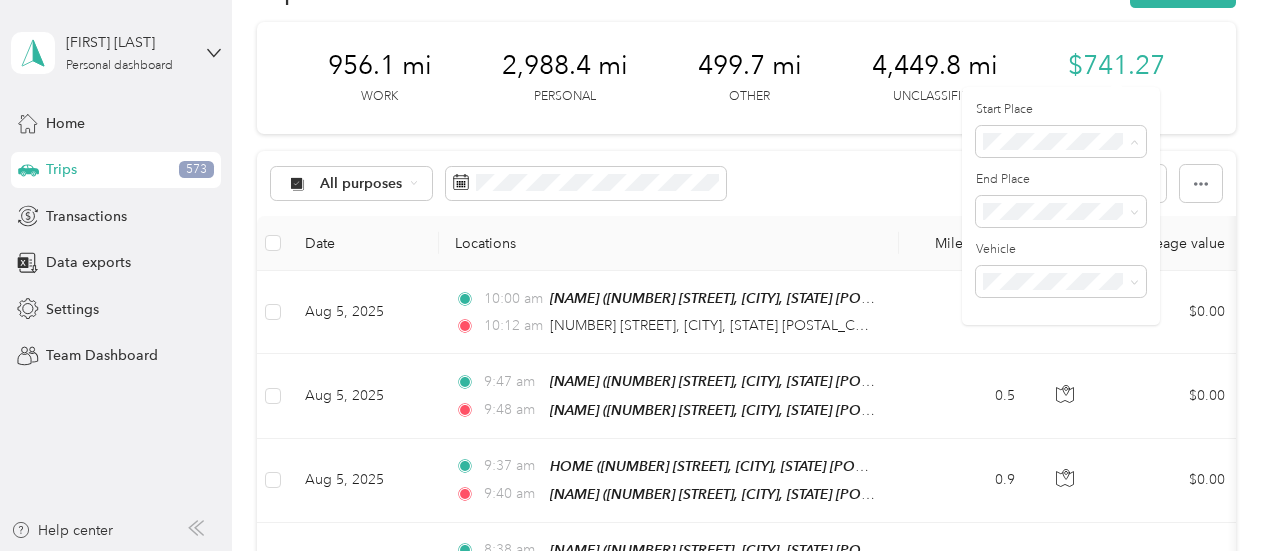 click on "Turning Point" at bounding box center [1060, 211] 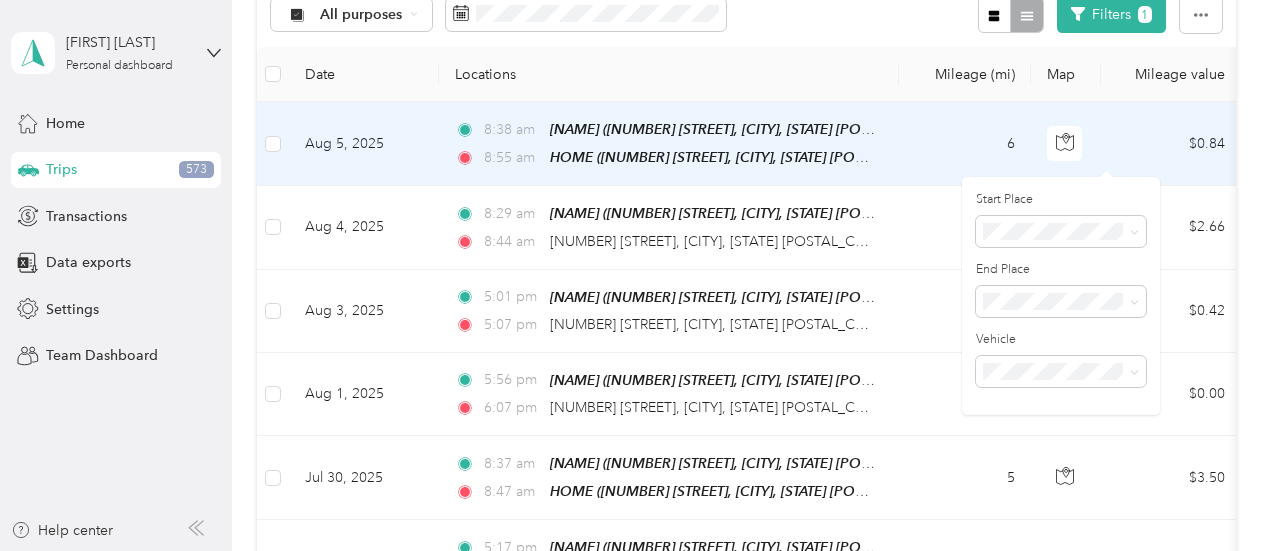 scroll, scrollTop: 266, scrollLeft: 0, axis: vertical 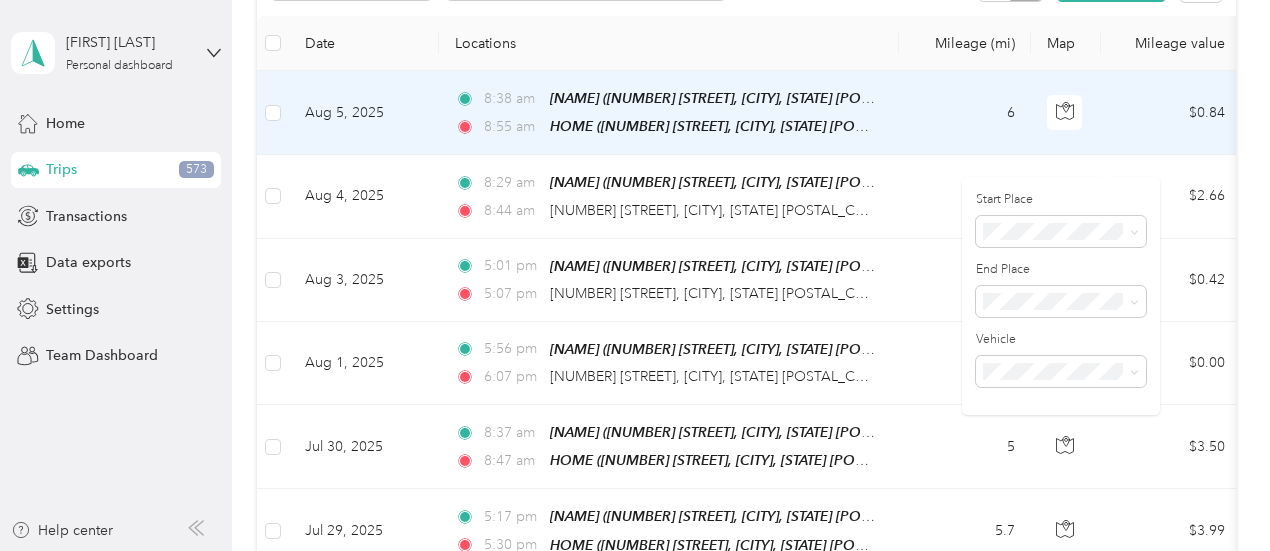 click on "6" at bounding box center (965, 113) 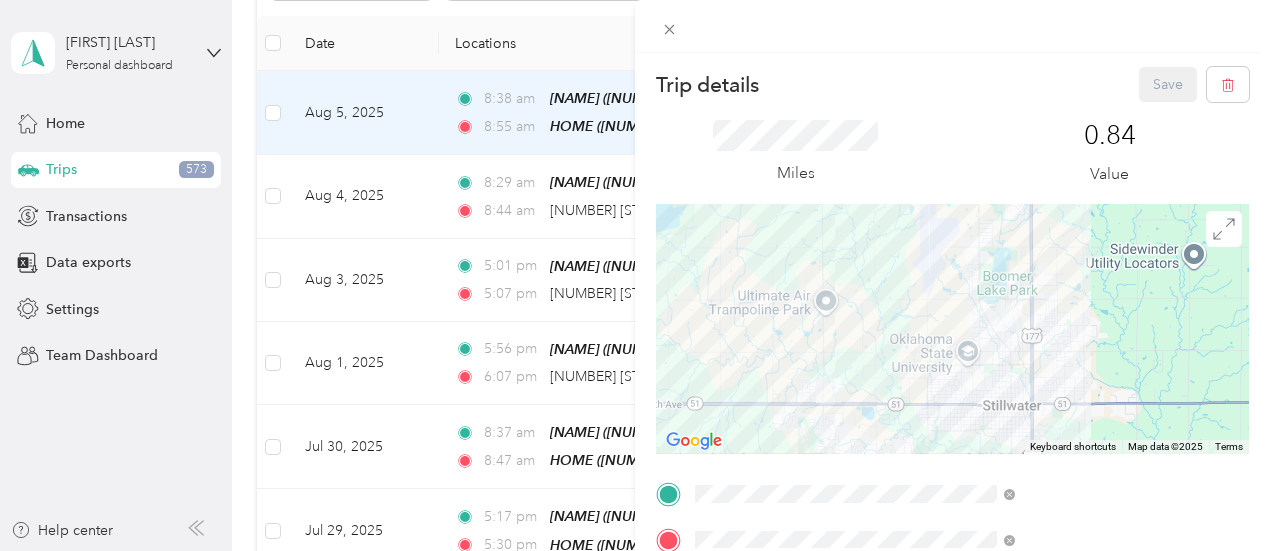 click on "Trip details Save This trip cannot be edited because it is either under review, approved, or paid. Contact your Team Manager to edit it. Miles 0.84 Value  To navigate the map with touch gestures double-tap and hold your finger on the map, then drag the map. ← Move left → Move right ↑ Move up ↓ Move down + Zoom in - Zoom out Home Jump left by 75% End Jump right by 75% Page Up Jump up by 75% Page Down Jump down by 75% Keyboard shortcuts Map Data Map data ©2025 Map data ©2025 2 km  Click to toggle between metric and imperial units Terms Report a map error TO Add photo" at bounding box center (635, 275) 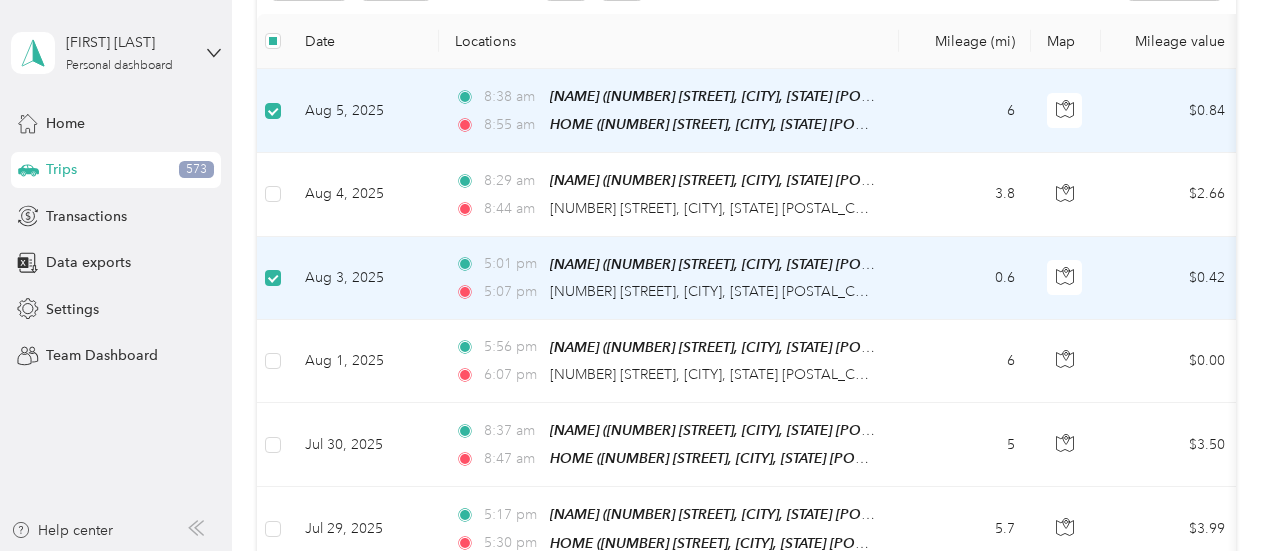scroll, scrollTop: 366, scrollLeft: 0, axis: vertical 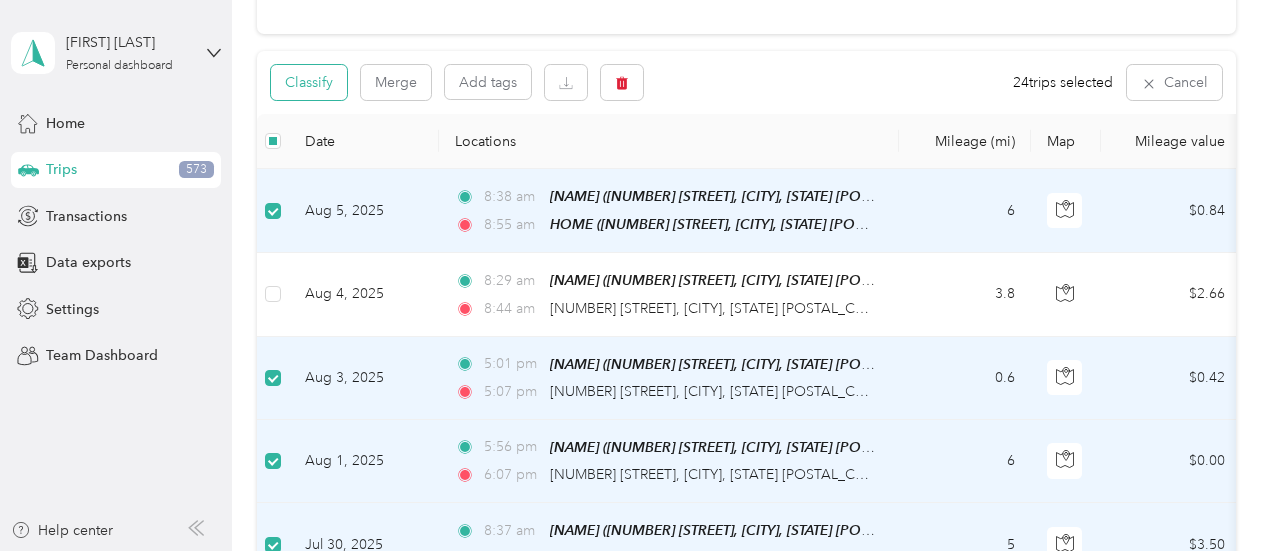 click on "Classify" at bounding box center (309, 82) 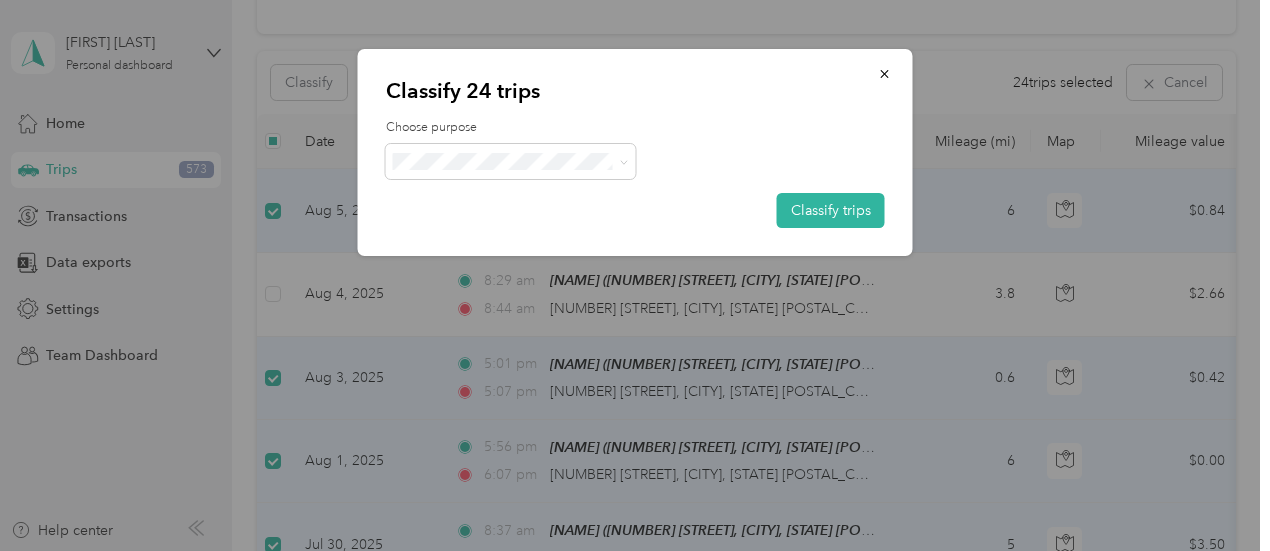 click on "Charity" at bounding box center (528, 329) 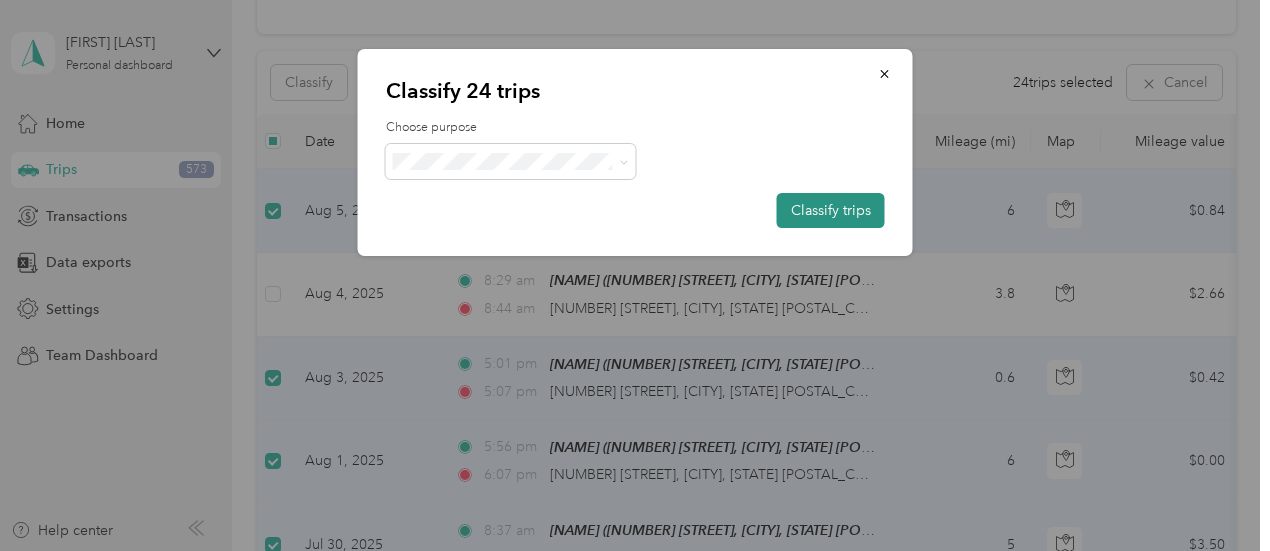 click on "Classify trips" at bounding box center [831, 210] 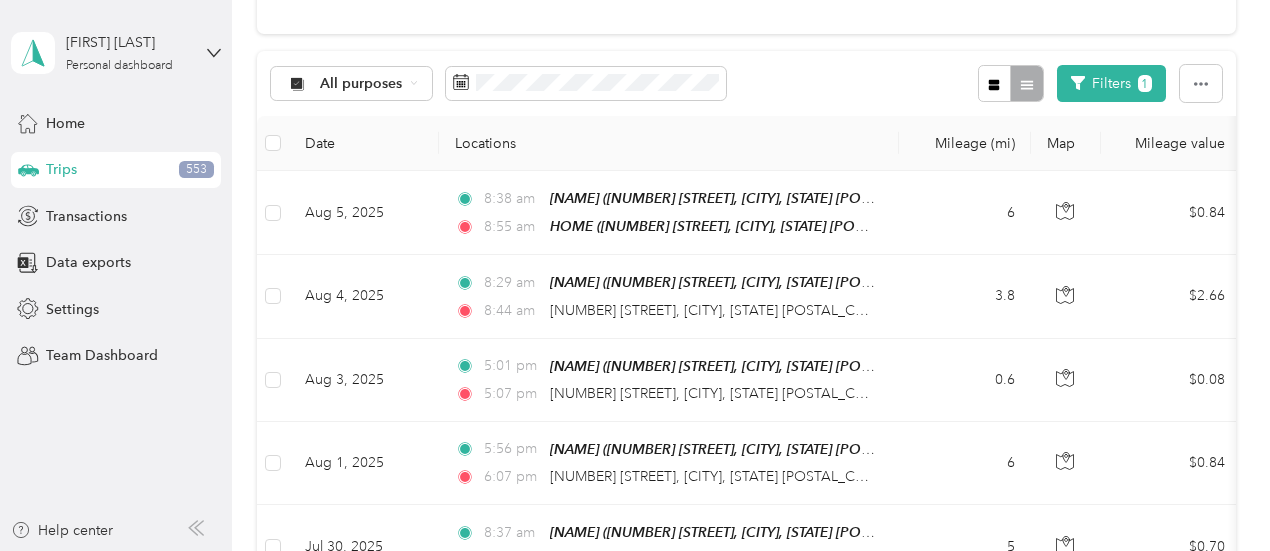 scroll, scrollTop: 266, scrollLeft: 0, axis: vertical 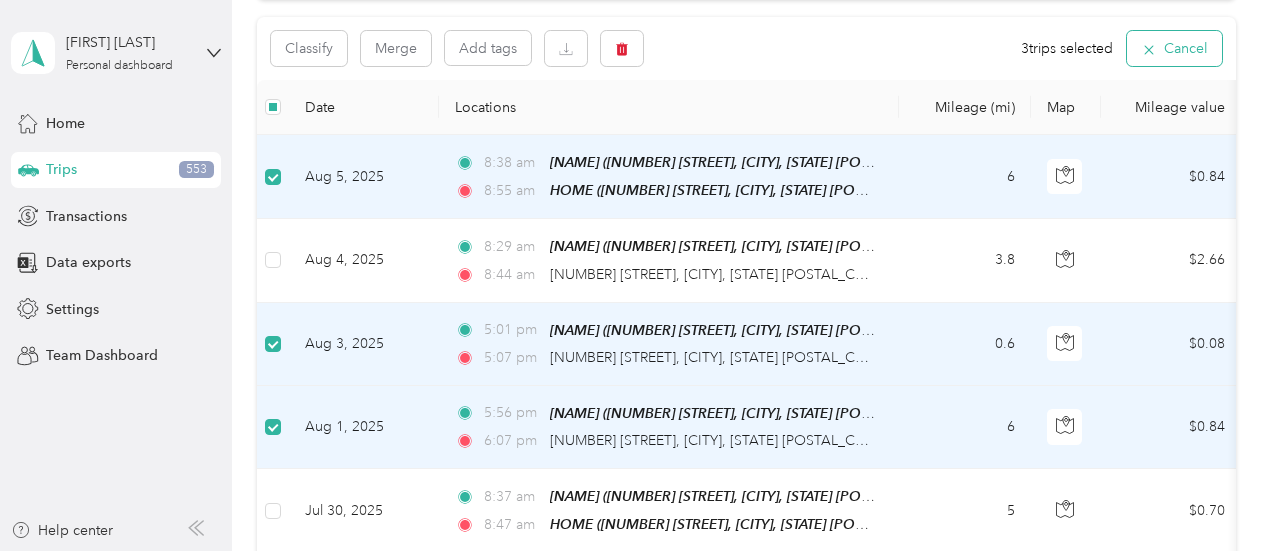 click on "Cancel" at bounding box center [1174, 48] 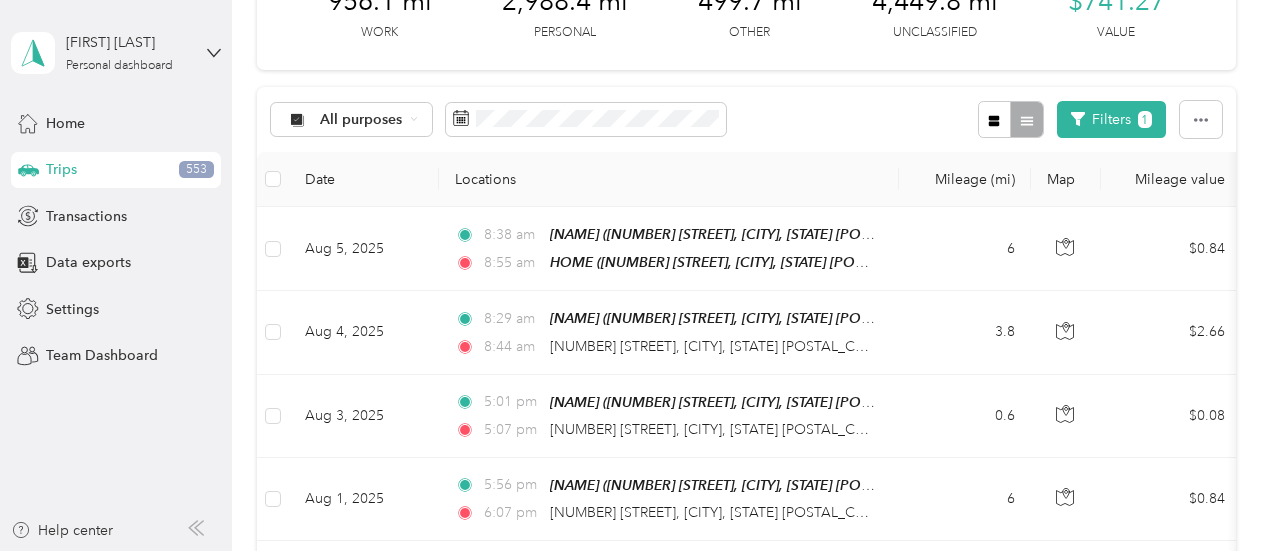scroll, scrollTop: 100, scrollLeft: 0, axis: vertical 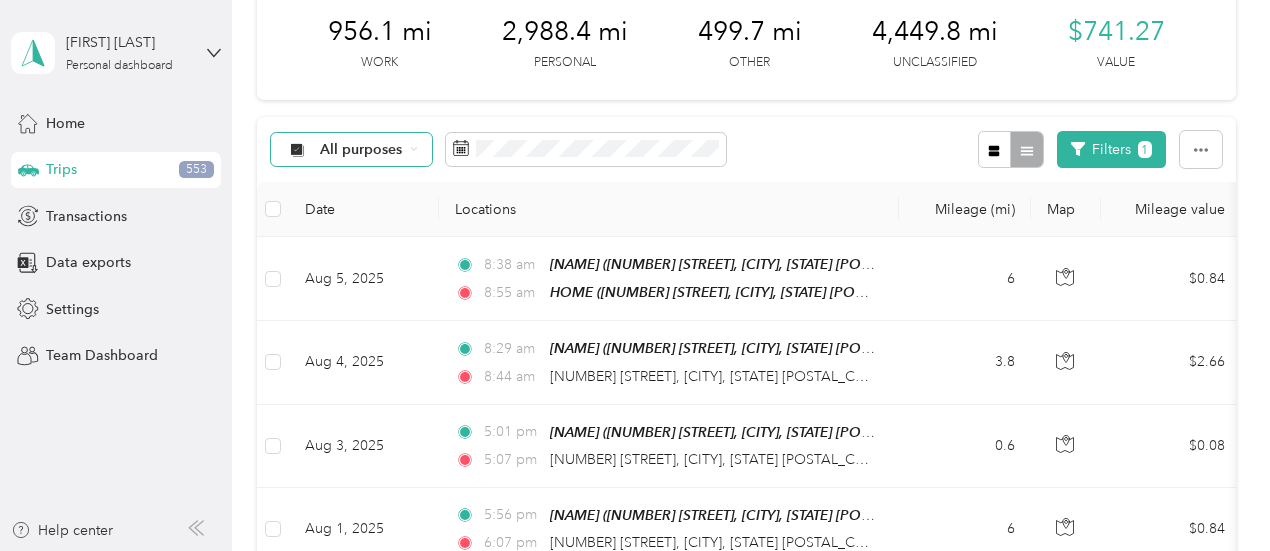 click on "All purposes" at bounding box center (361, 150) 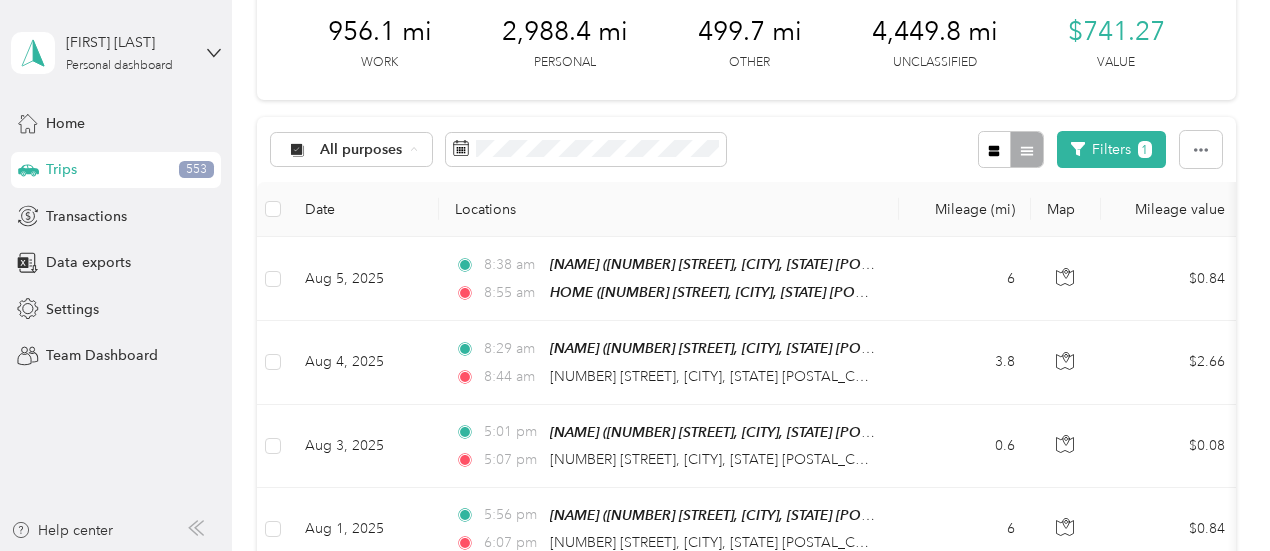 click on "Unclassified" at bounding box center [369, 70] 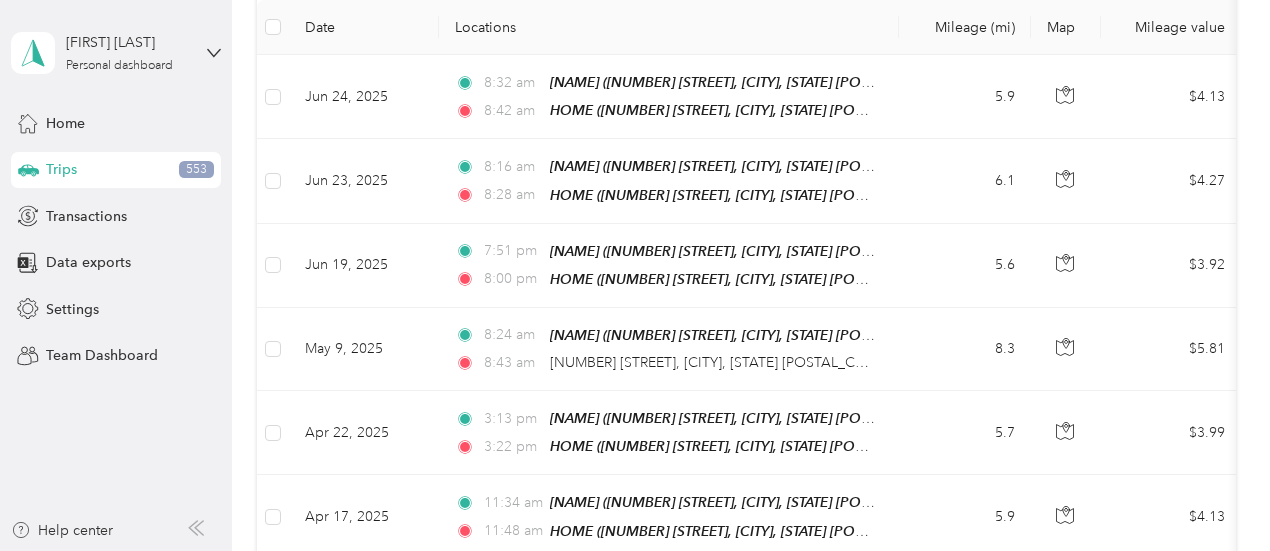 scroll, scrollTop: 300, scrollLeft: 0, axis: vertical 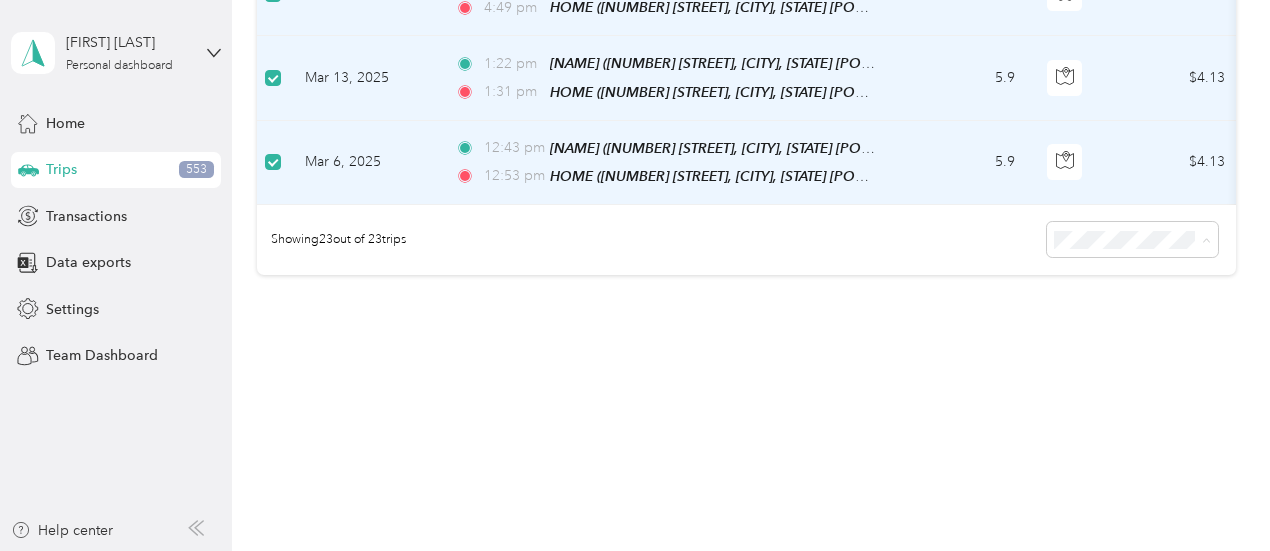 click on "Shannon Cowan Personal dashboard Home Trips 553 Transactions Data exports Settings Team Dashboard   Help center Trips New trip 955.5   mi Work 2,982.4   mi Personal 631.1   mi Other 4,325   mi Unclassified $759.24 Value Classify Merge Add tags 21  trips selected Cancel Date Locations Mileage (mi) Map Mileage value Purpose Track Method Report                     Jun 24, 2025 8:32 am Turning Point (385 S Country Club Rd, Stillwater, OK 74074, USA, Payne County, Oklahoma) 8:42 am HOME (1701 N Glenwood Dr, Stillwater, OK 74075, USA, Payne County, Oklahoma) 5.9 $4.13 GPS -- Jun 23, 2025 8:16 am Turning Point (385 S Country Club Rd, Stillwater, OK 74074, USA, Payne County, Oklahoma) 8:28 am HOME (1701 N Glenwood Dr, Stillwater, OK 74075, USA, Payne County, Oklahoma) 6.1 $4.27 GPS -- Jun 19, 2025 7:51 pm Turning Point (385 S Country Club Rd, Stillwater, OK 74074, USA, Payne County, Oklahoma) 8:00 pm HOME (1701 N Glenwood Dr, Stillwater, OK 74075, USA, Payne County, Oklahoma) 5.6 $3.92 GPS -- May 9, 2025 --" at bounding box center [630, 275] 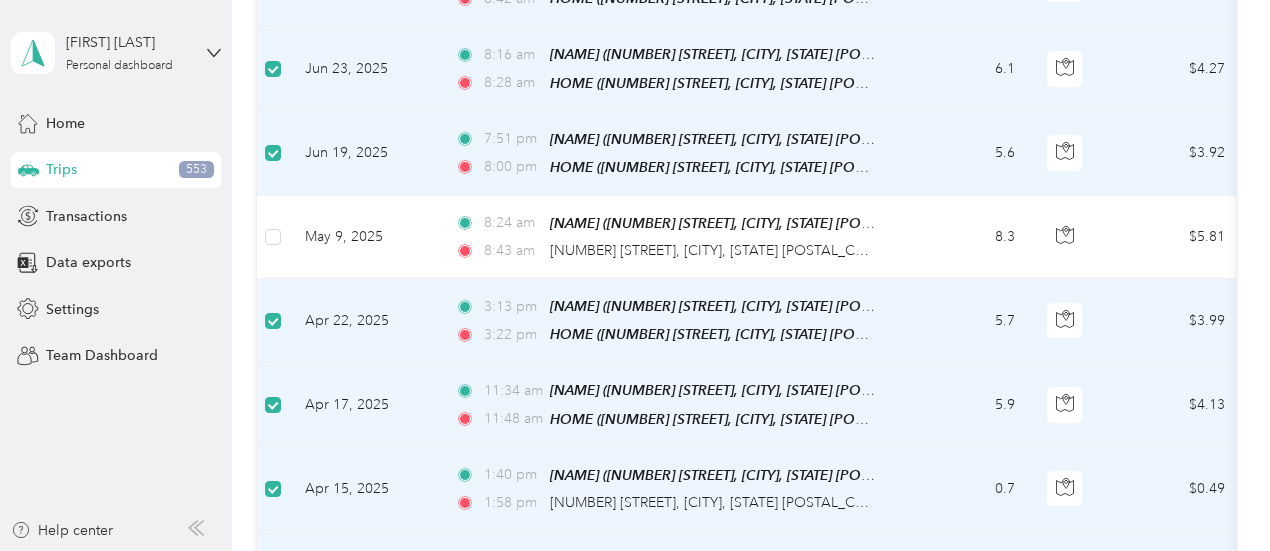 scroll, scrollTop: 200, scrollLeft: 0, axis: vertical 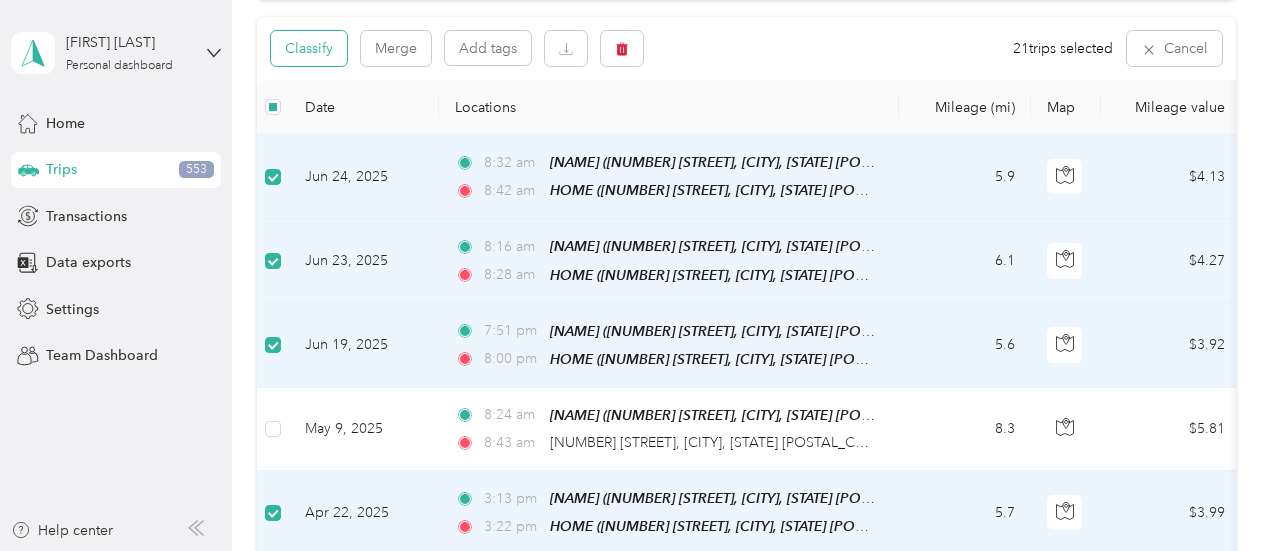 click on "Classify" at bounding box center (309, 48) 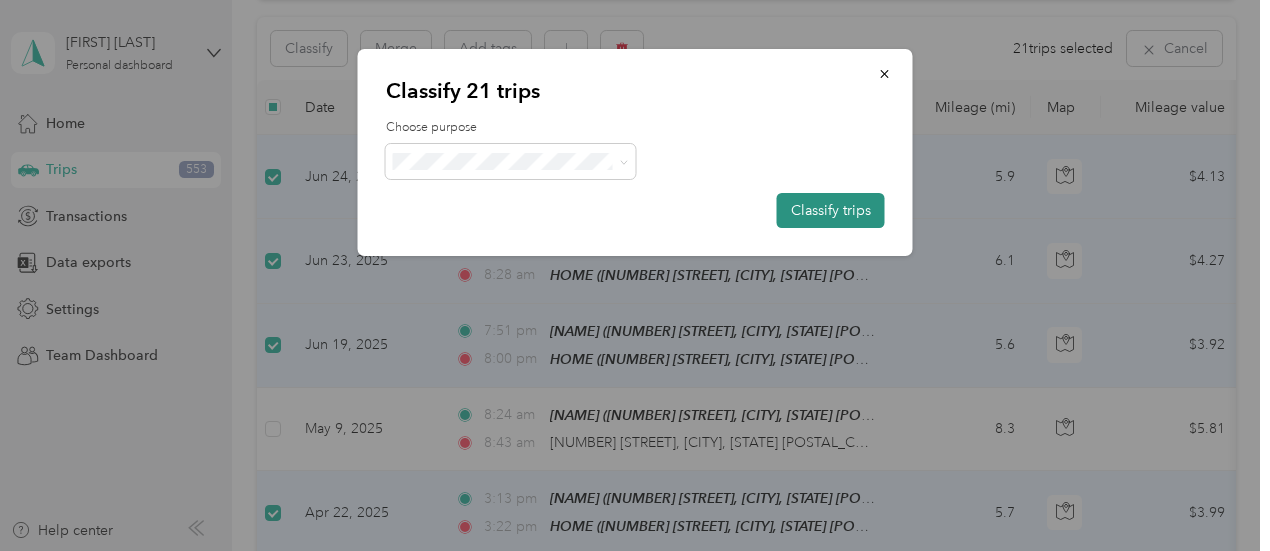 click on "Classify trips" at bounding box center [831, 210] 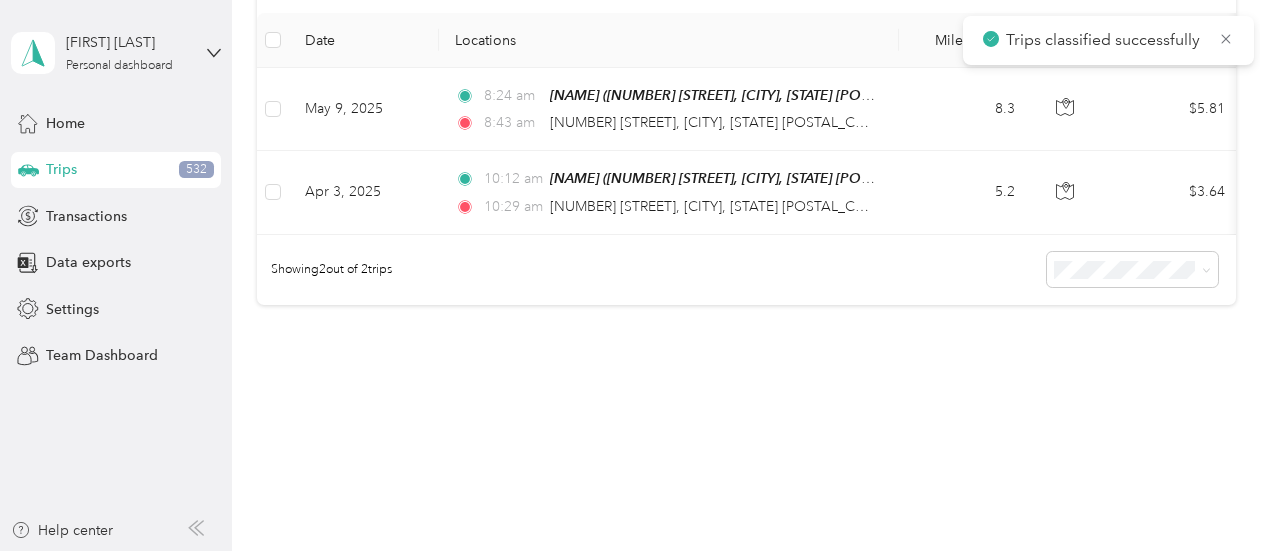 scroll, scrollTop: 300, scrollLeft: 0, axis: vertical 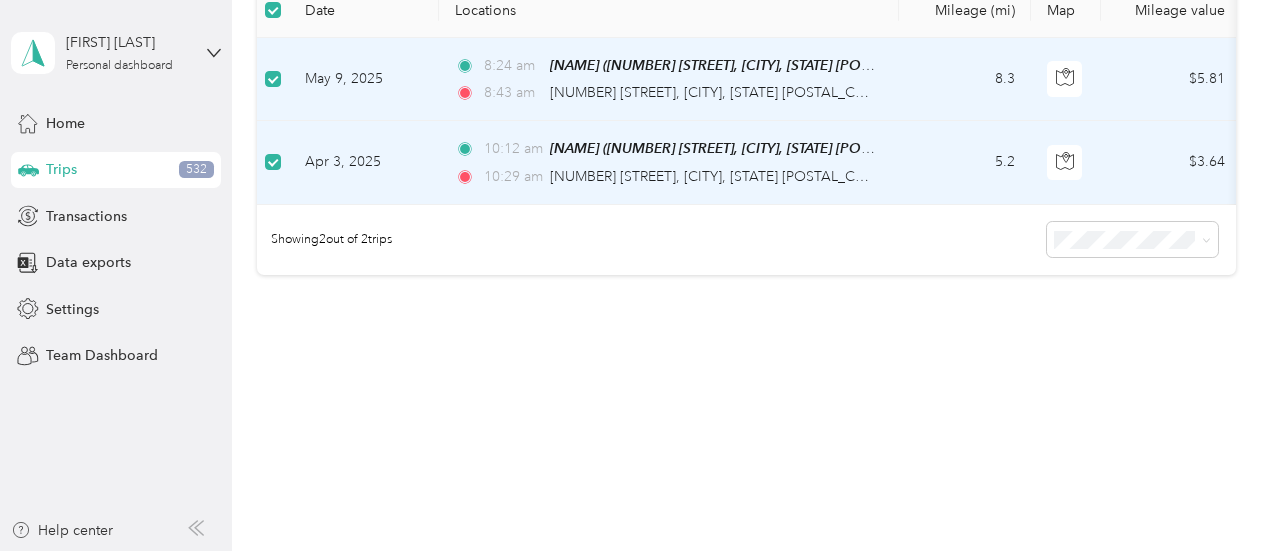 click on "Classify" at bounding box center [309, -49] 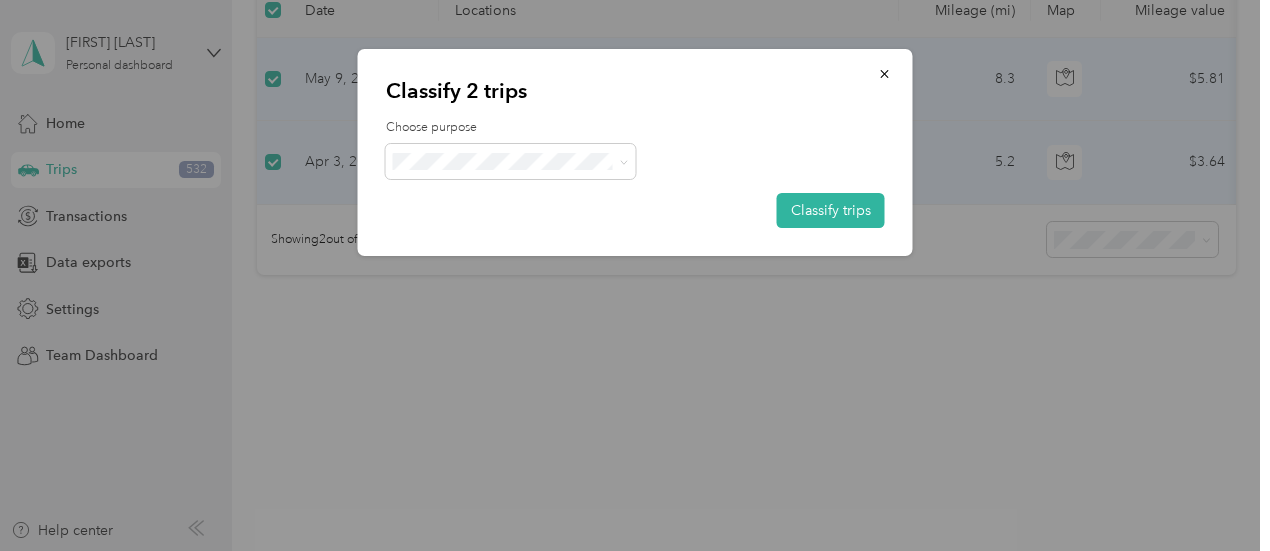 click on "Work" at bounding box center [528, 195] 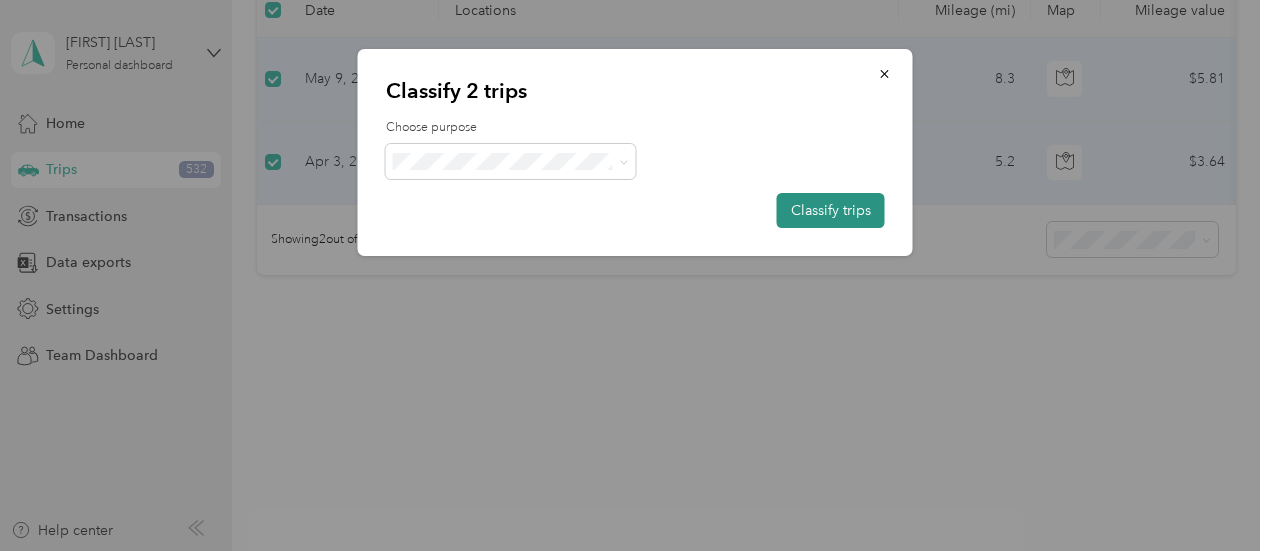 click on "Classify trips" at bounding box center [831, 210] 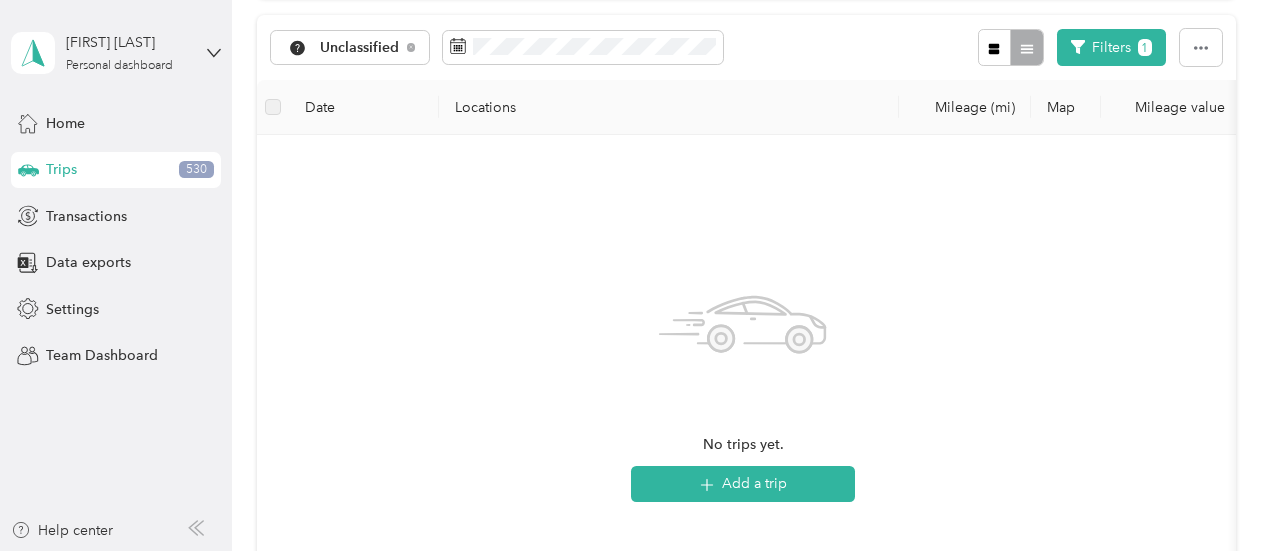 scroll, scrollTop: 200, scrollLeft: 0, axis: vertical 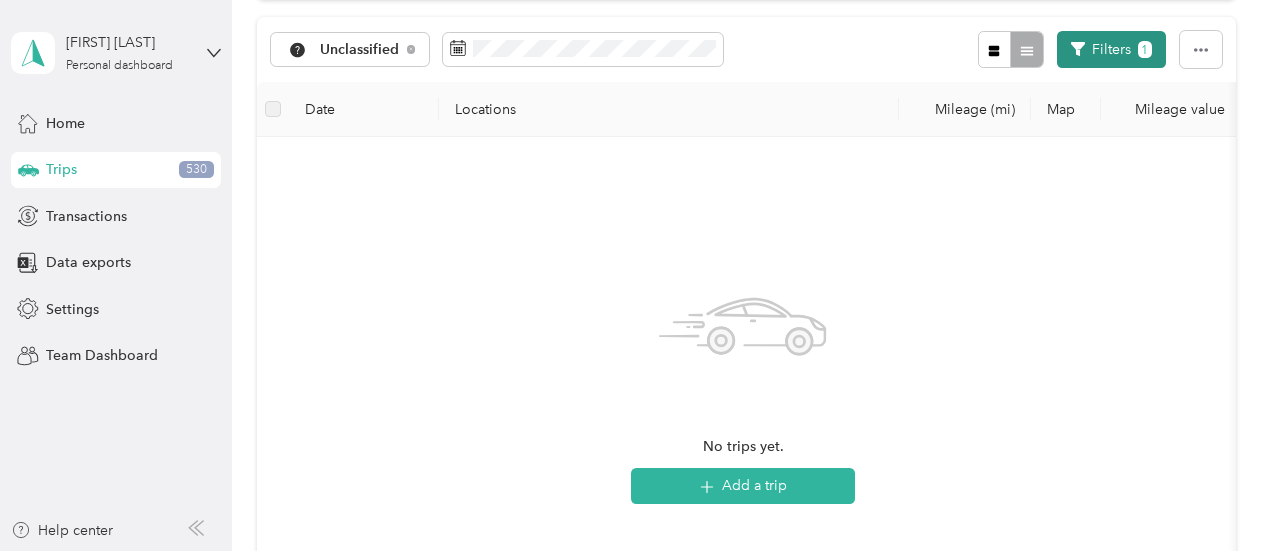 click on "Filters 1" at bounding box center [1111, 49] 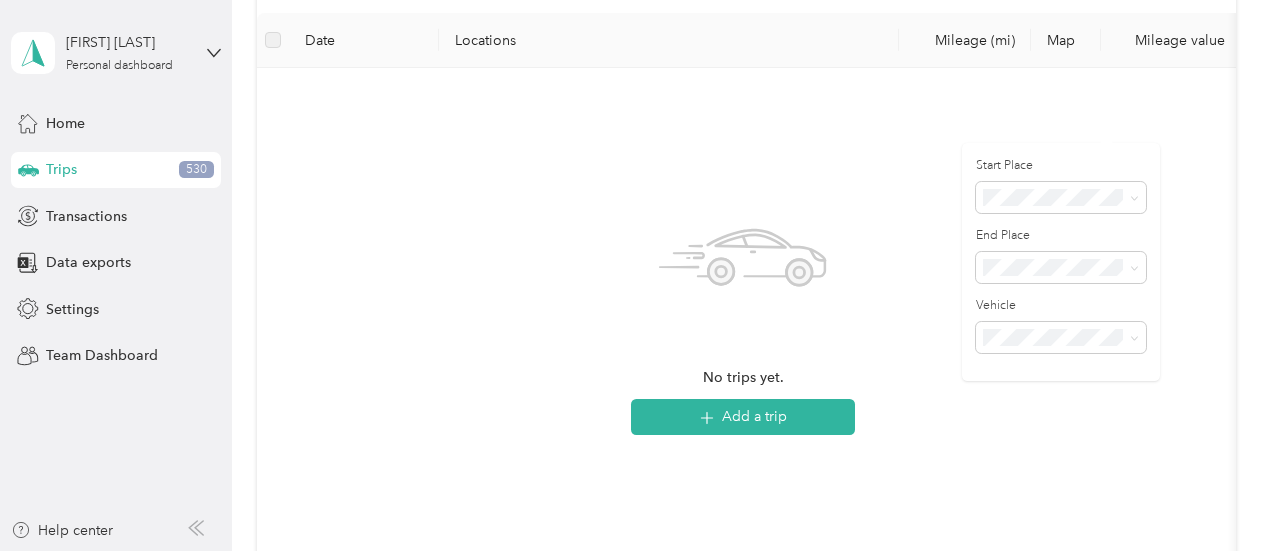 scroll, scrollTop: 300, scrollLeft: 0, axis: vertical 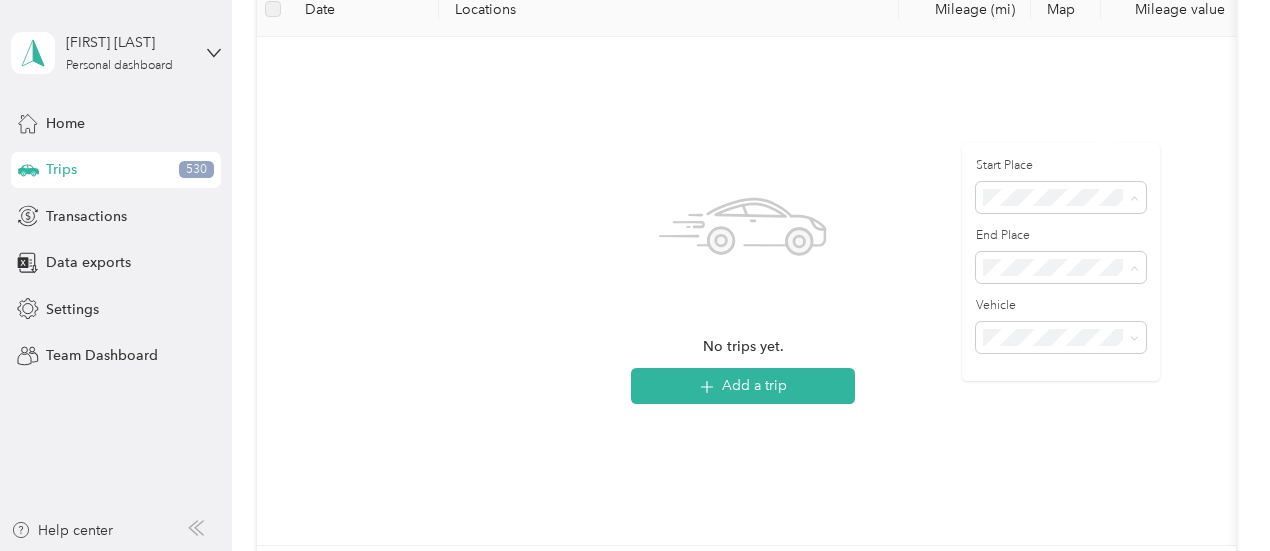 click on "No trips yet. Add a trip" at bounding box center (743, 291) 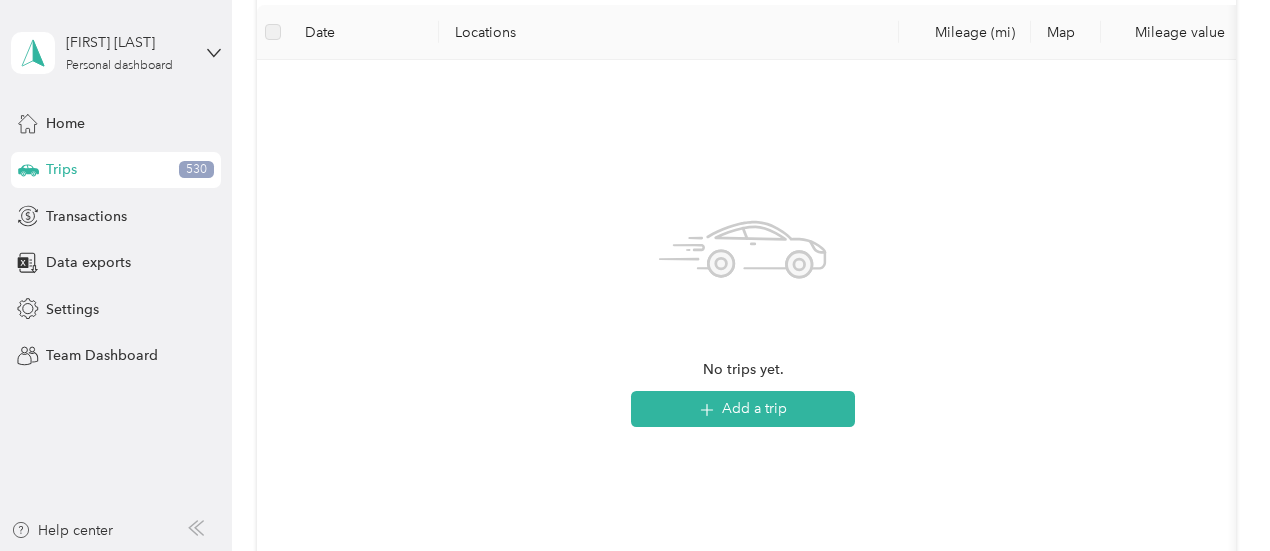scroll, scrollTop: 23, scrollLeft: 0, axis: vertical 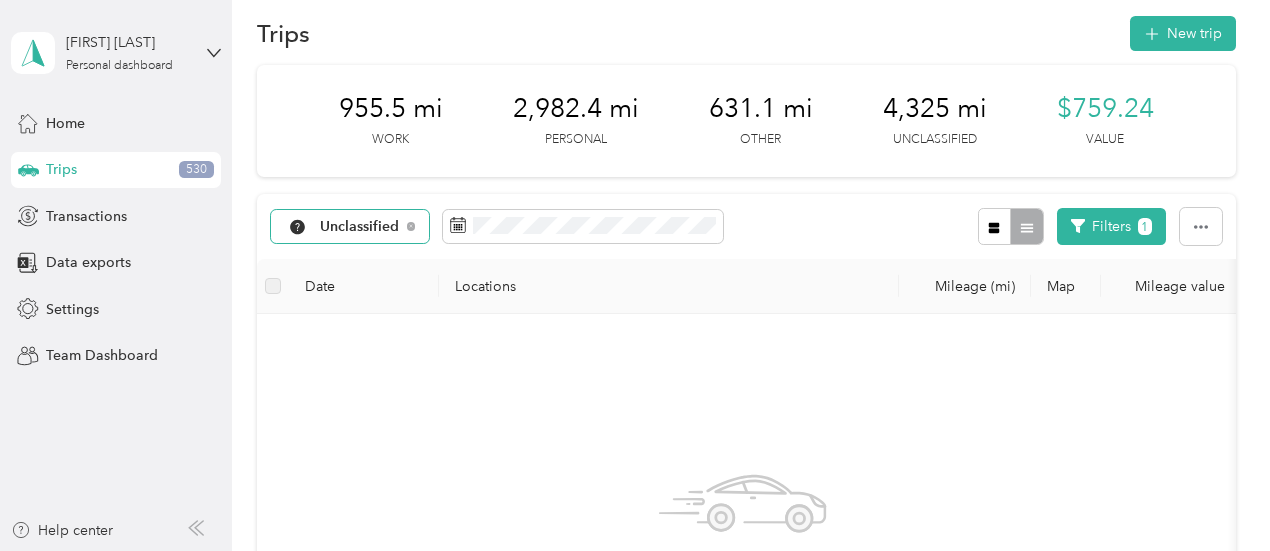 click on "Unclassified" at bounding box center (350, 227) 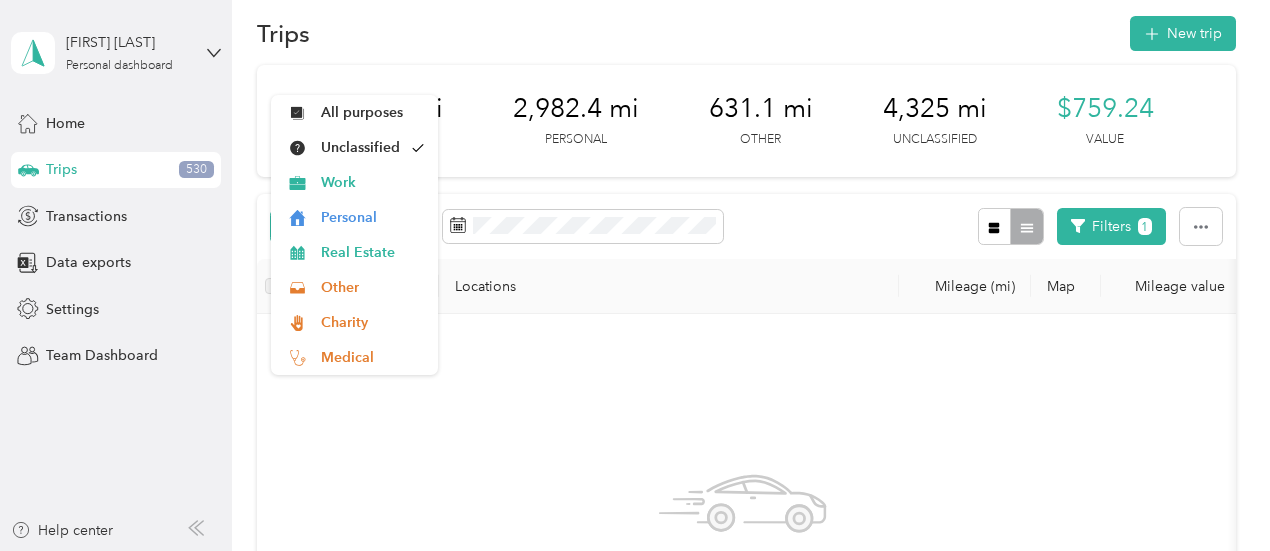 click on "Unclassified" at bounding box center [360, 227] 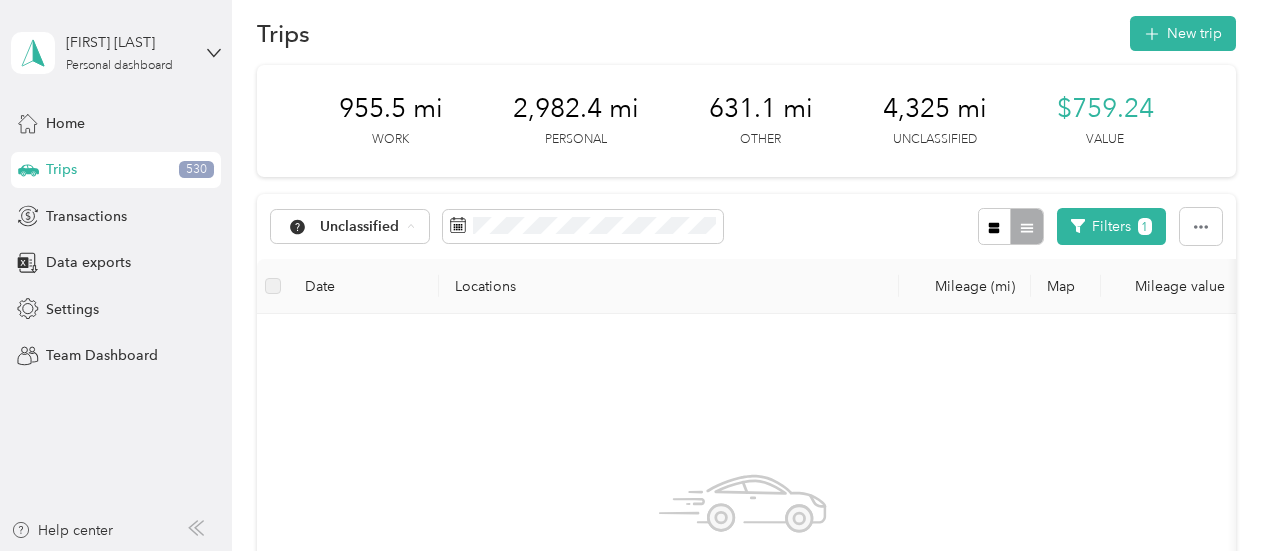 click at bounding box center [1010, 226] 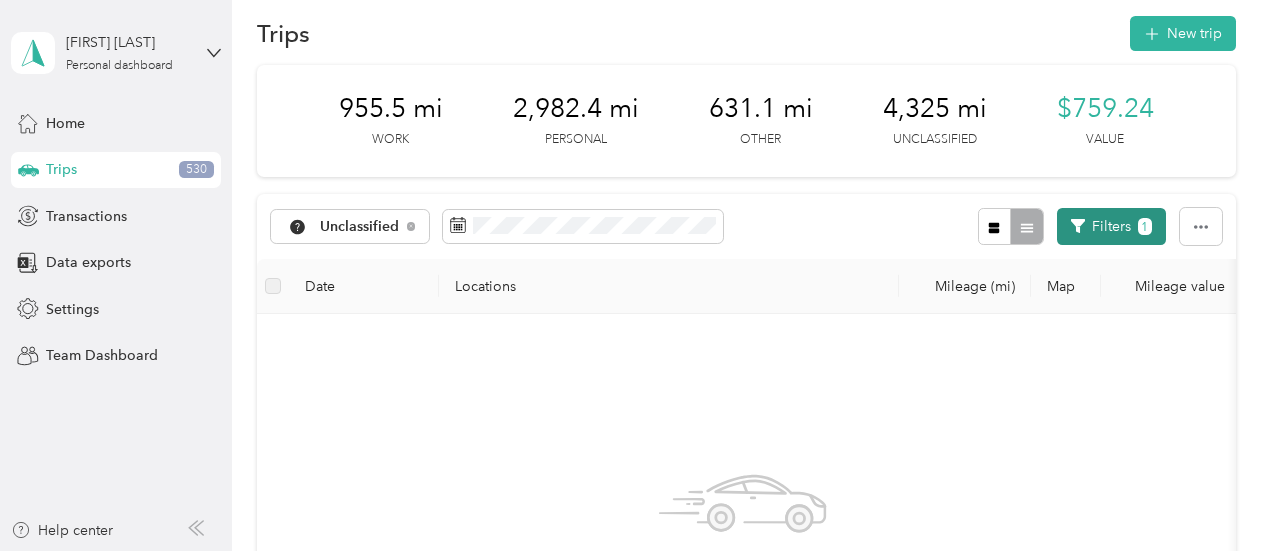click on "Filters 1" at bounding box center (1111, 226) 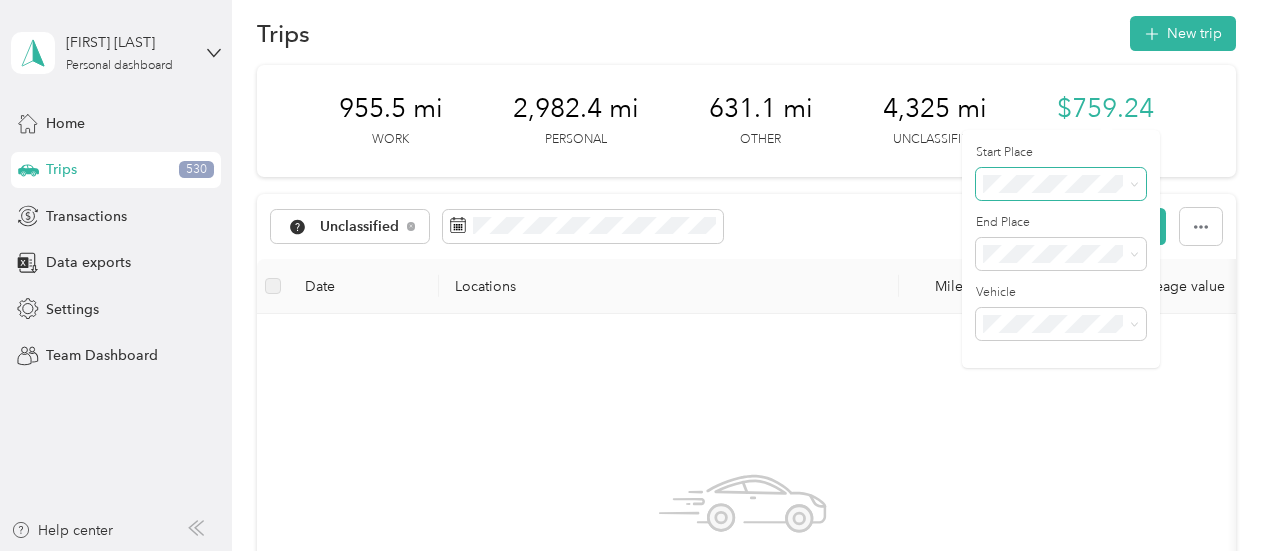 click at bounding box center [1061, 184] 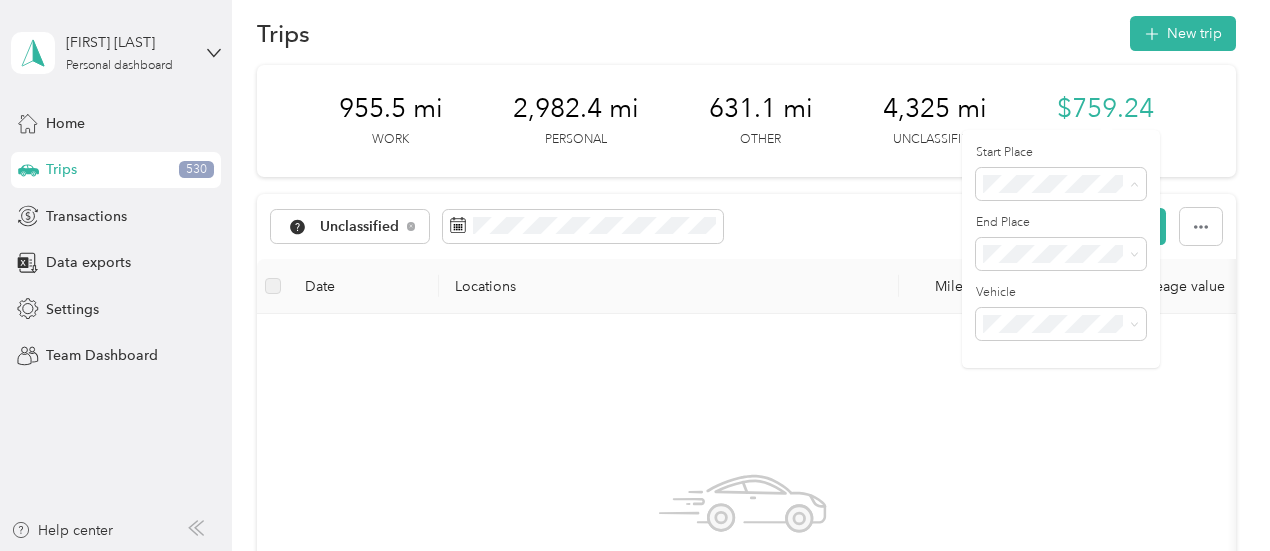 click on "Anywhere" at bounding box center (1060, 219) 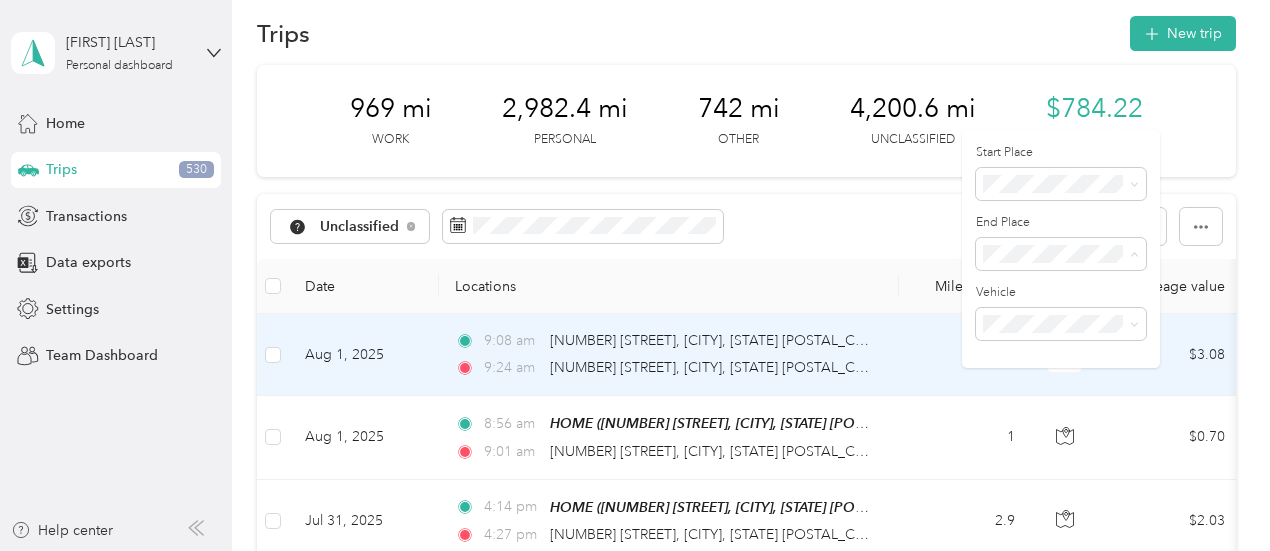 click on "Turning Point" at bounding box center [1060, 324] 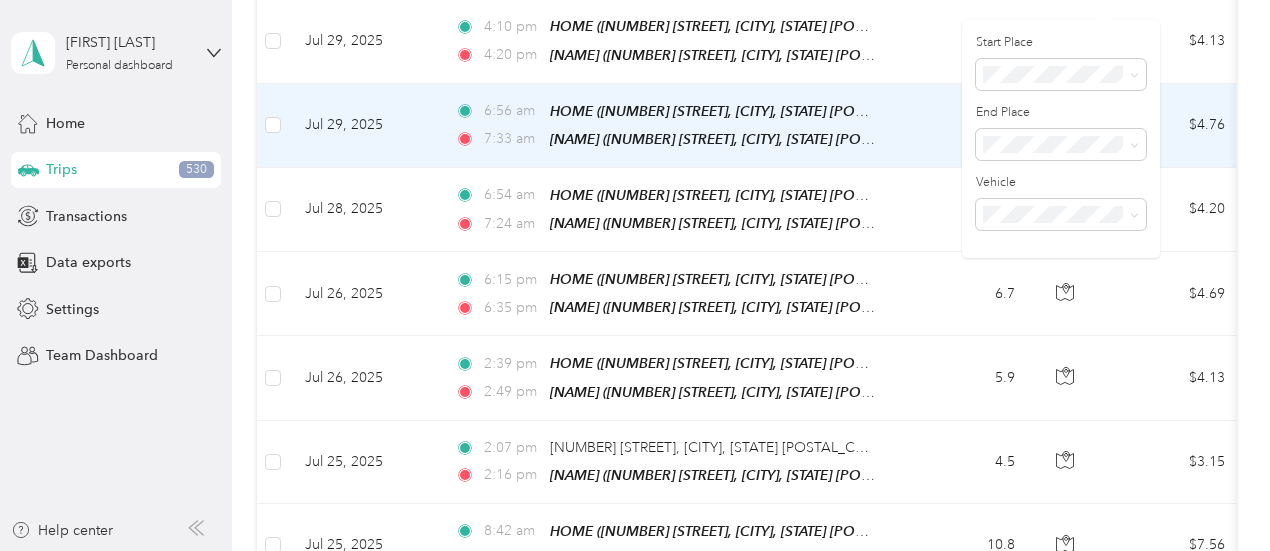 scroll, scrollTop: 423, scrollLeft: 0, axis: vertical 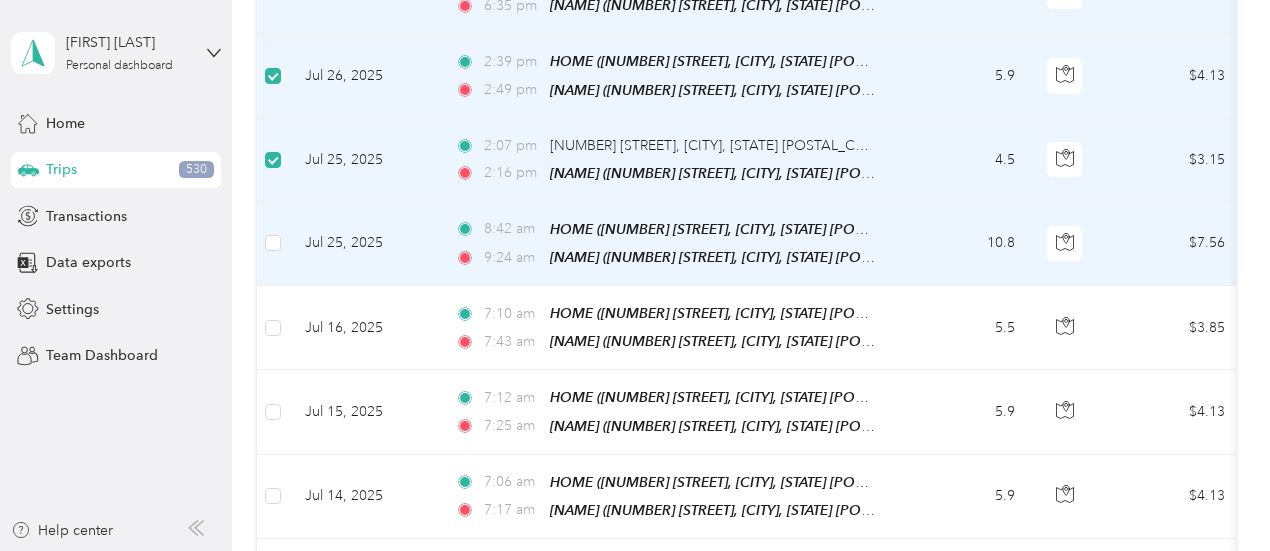 click at bounding box center [273, 244] 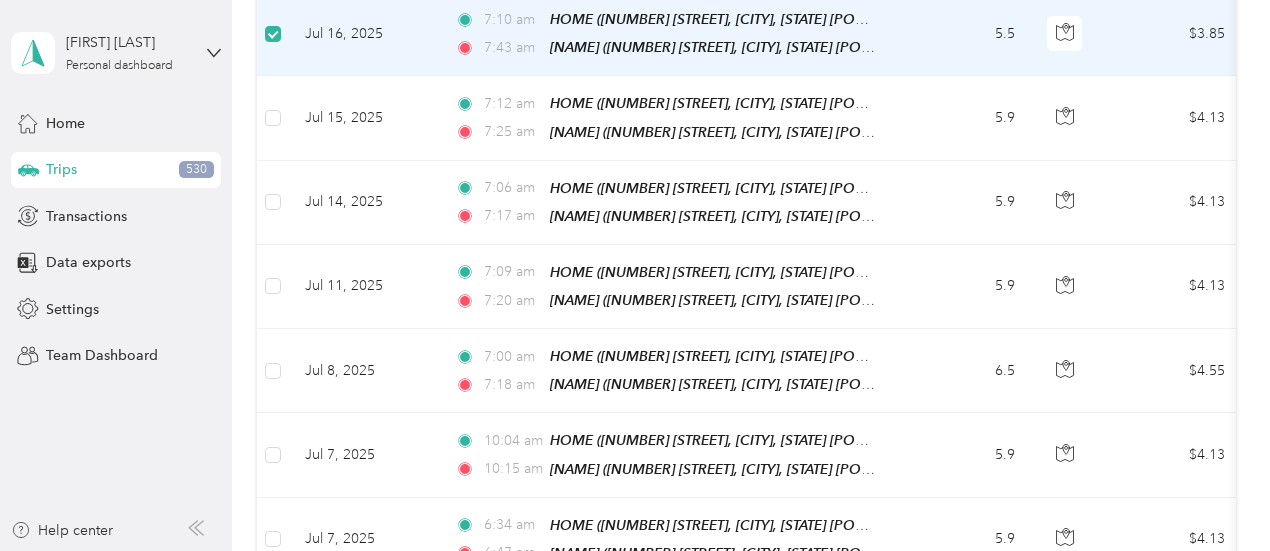 scroll, scrollTop: 1022, scrollLeft: 0, axis: vertical 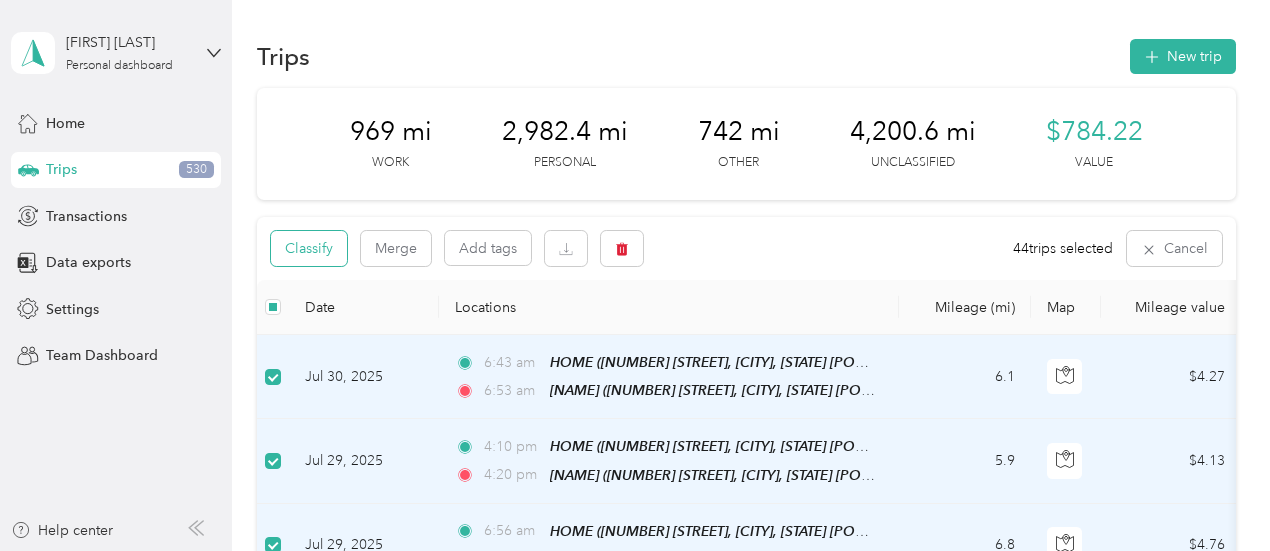 click on "Classify" at bounding box center [309, 248] 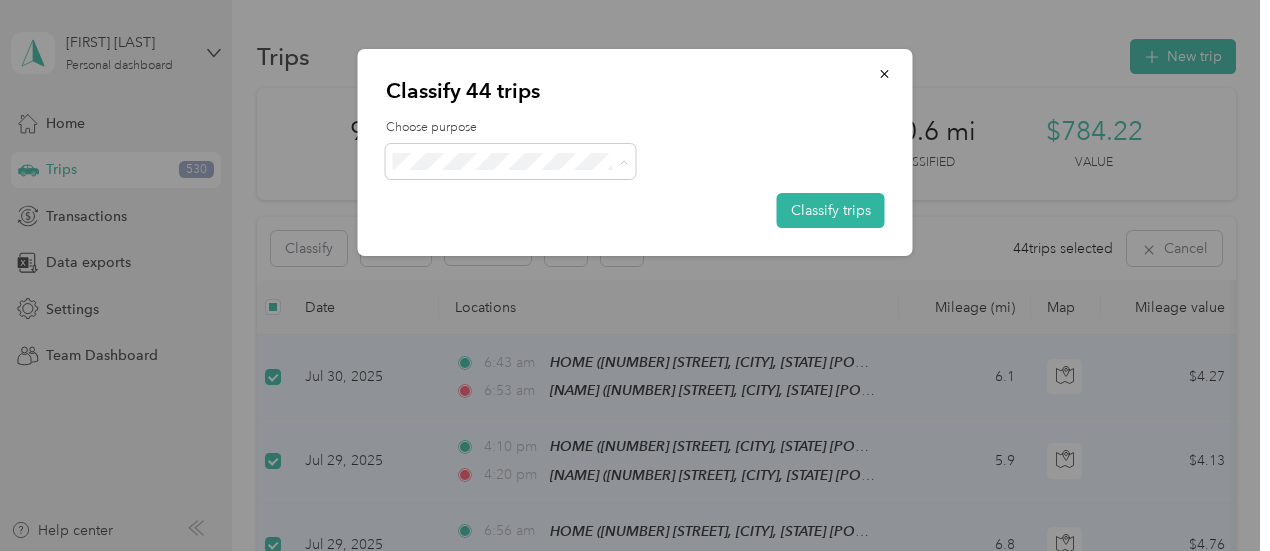 click on "Work Personal   Real Estate Other Charity Medical Moving Commute Other" at bounding box center (511, 321) 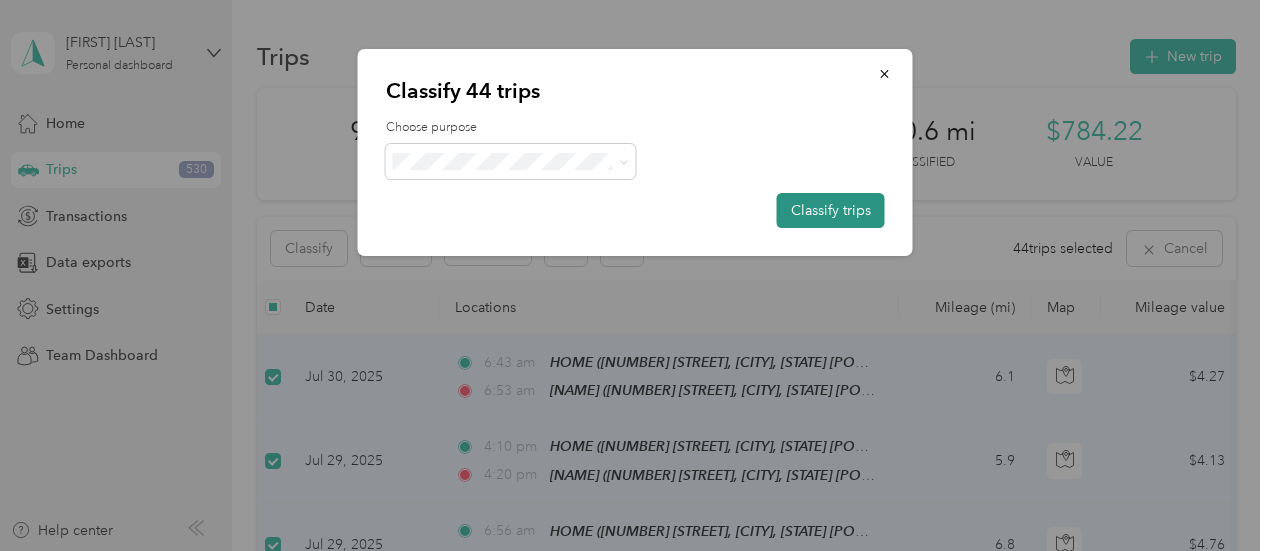 click on "Classify trips" at bounding box center [831, 210] 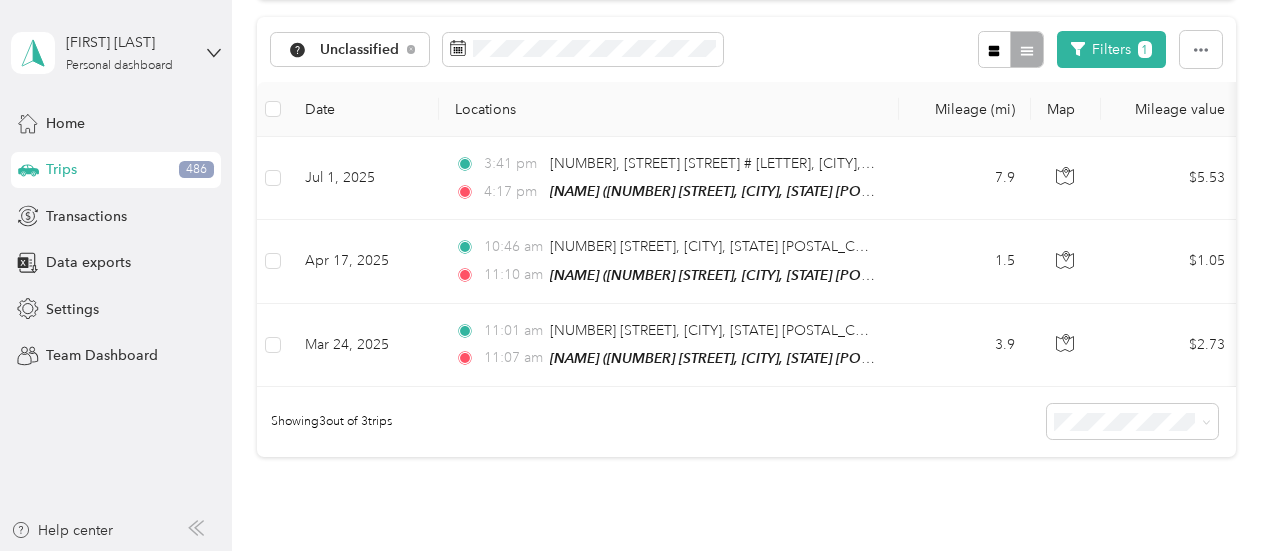 scroll, scrollTop: 300, scrollLeft: 0, axis: vertical 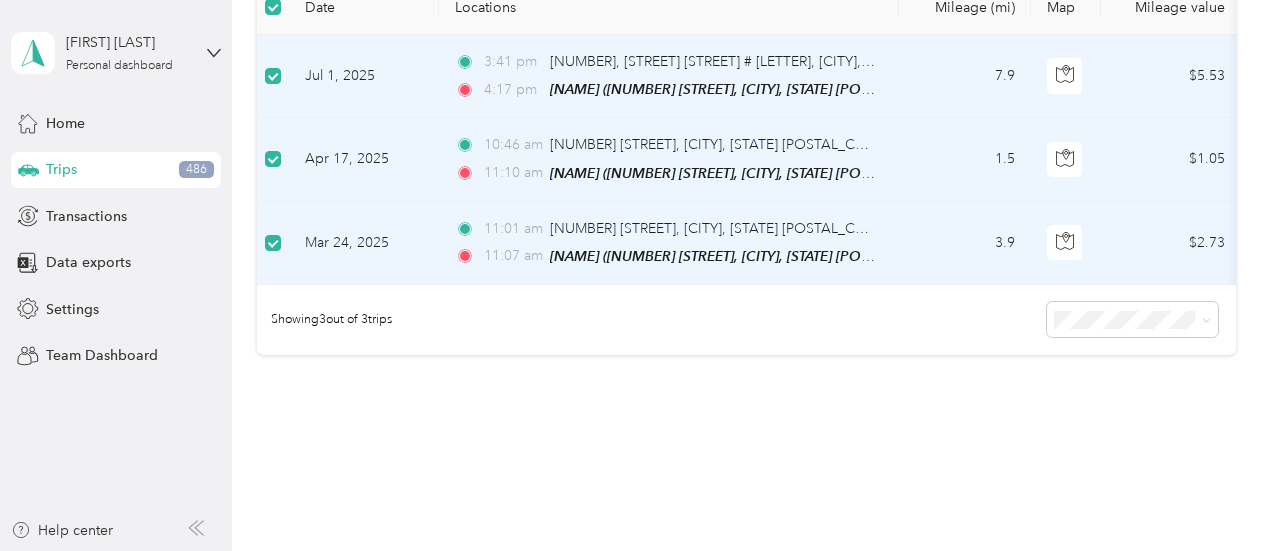 click on "Classify" at bounding box center (309, -52) 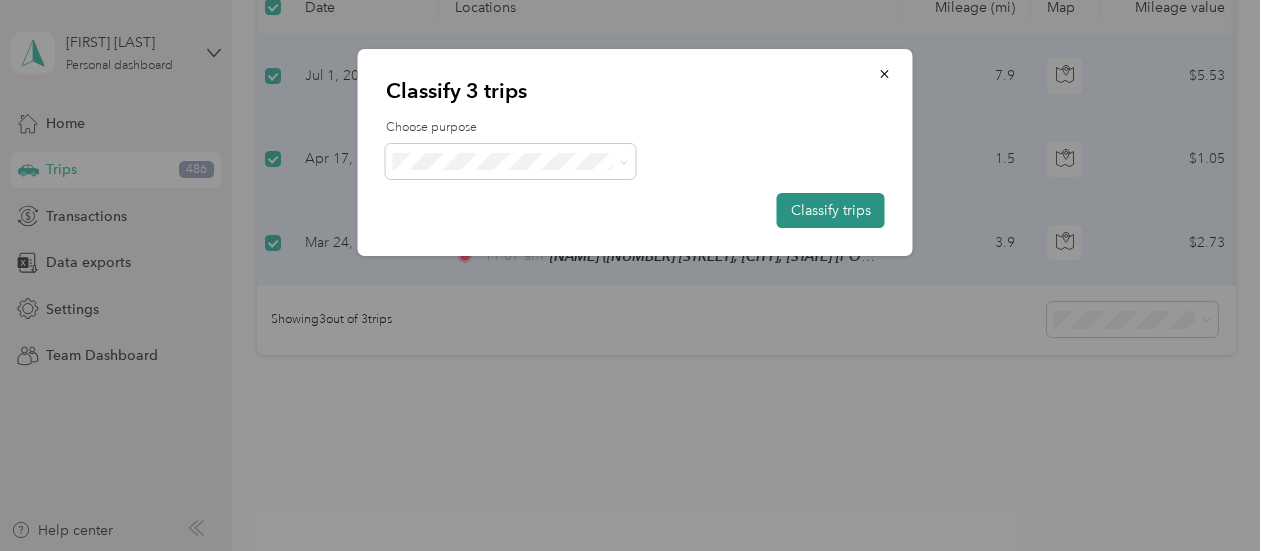 click on "Classify trips" at bounding box center [831, 210] 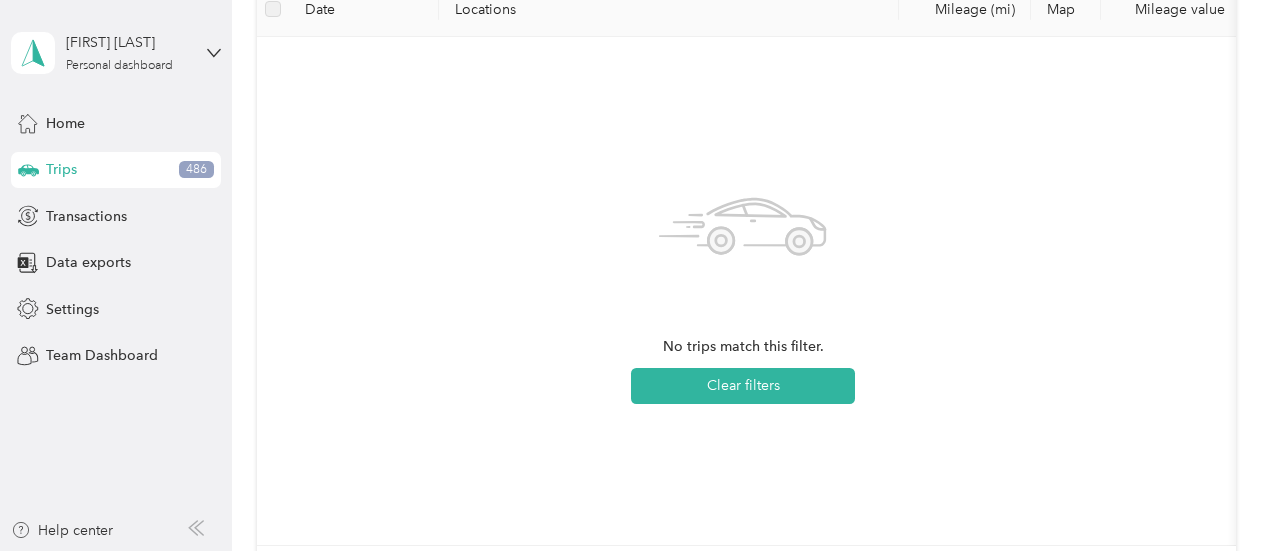 click 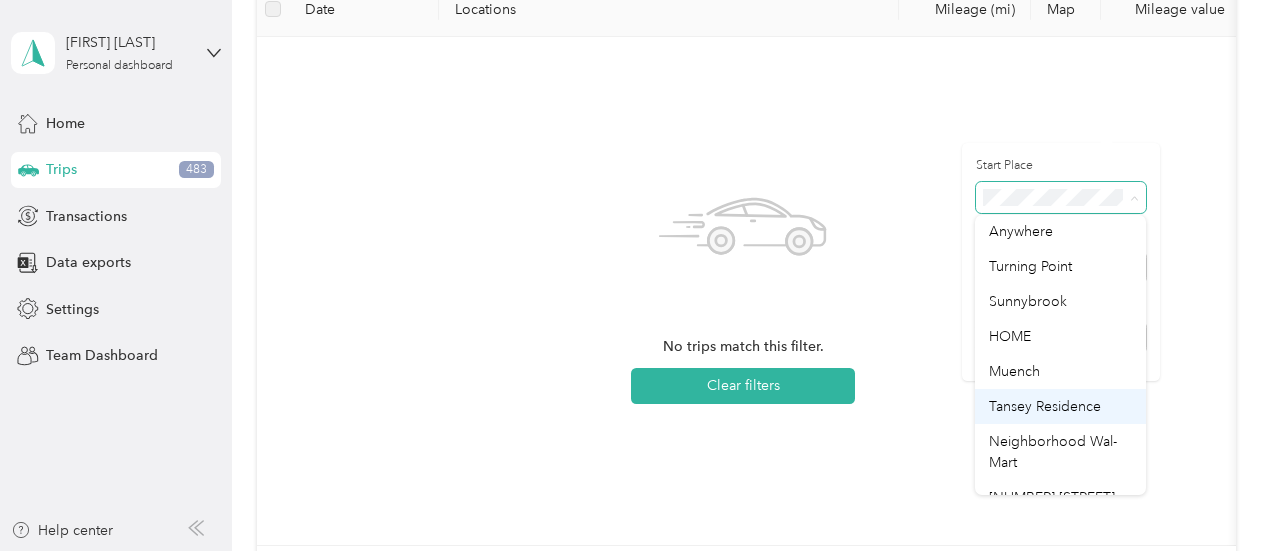scroll, scrollTop: 0, scrollLeft: 0, axis: both 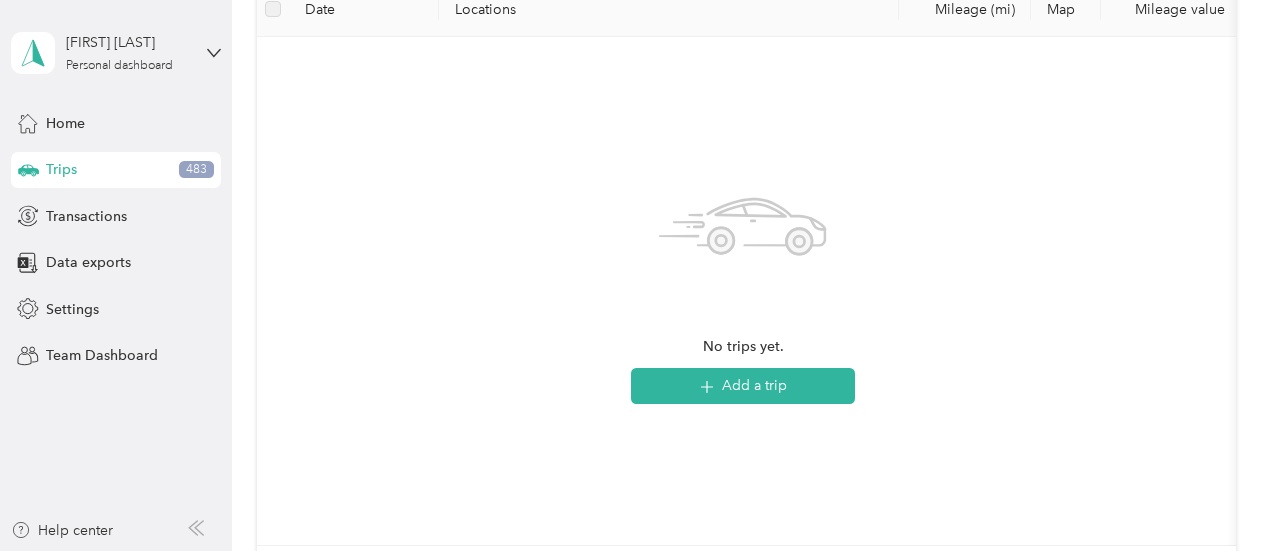 click on "Filters 1" at bounding box center [1111, -51] 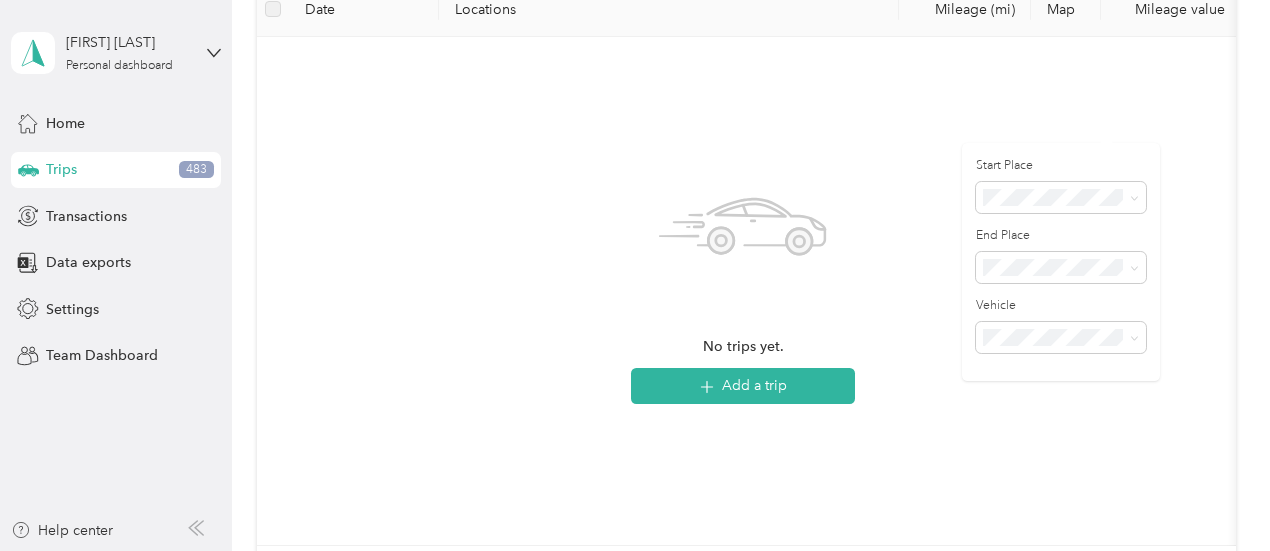 click on "Work" at bounding box center [1006, 260] 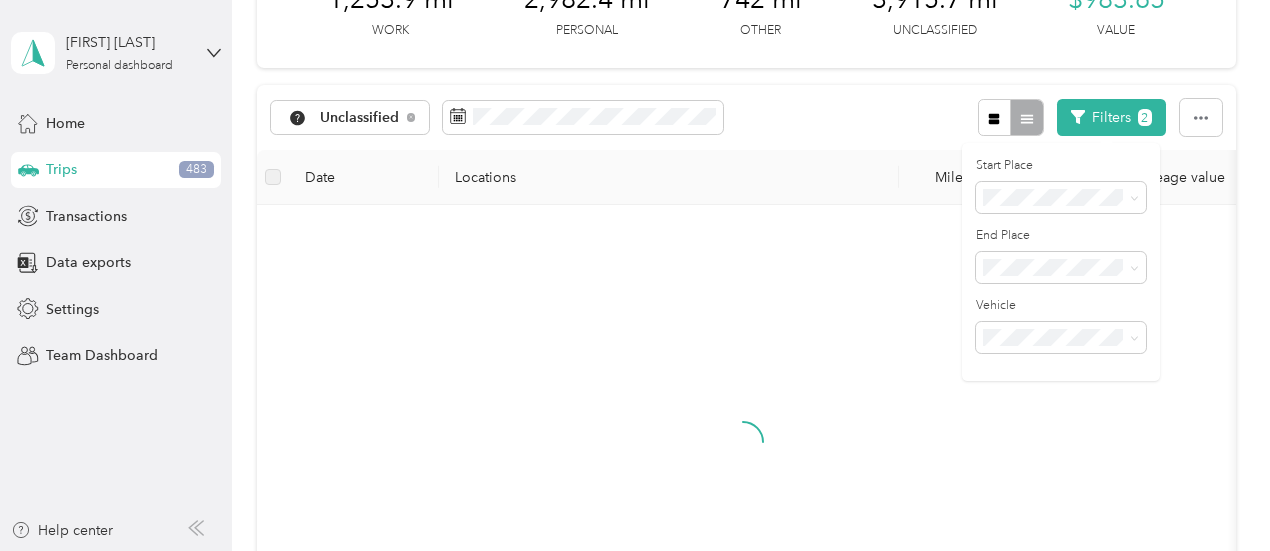 scroll, scrollTop: 300, scrollLeft: 0, axis: vertical 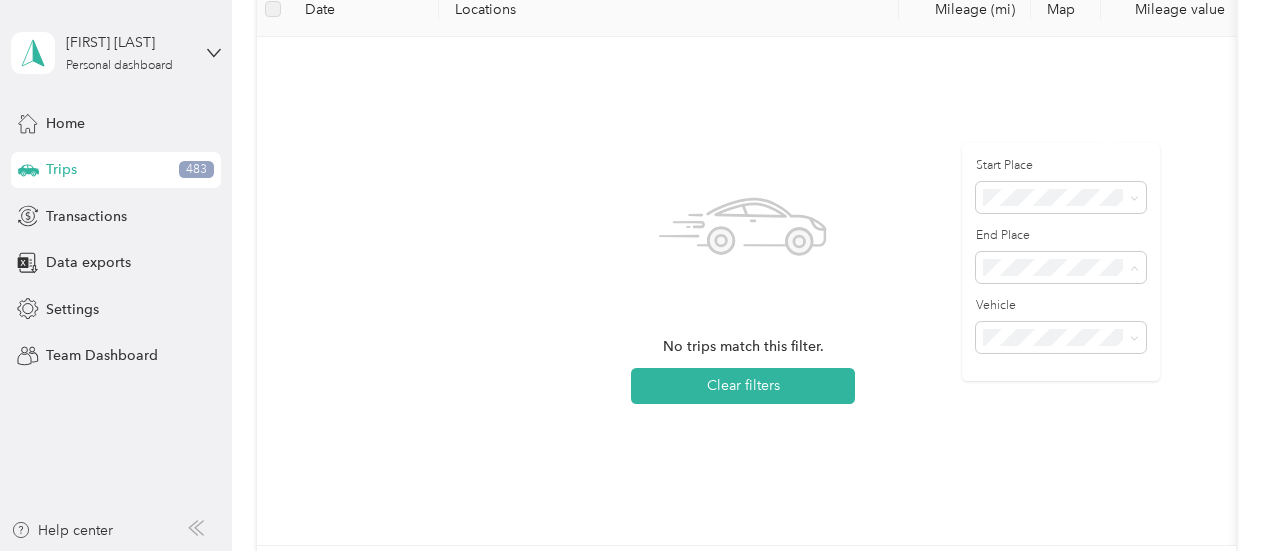 click on "Anywhere" at bounding box center [1060, 302] 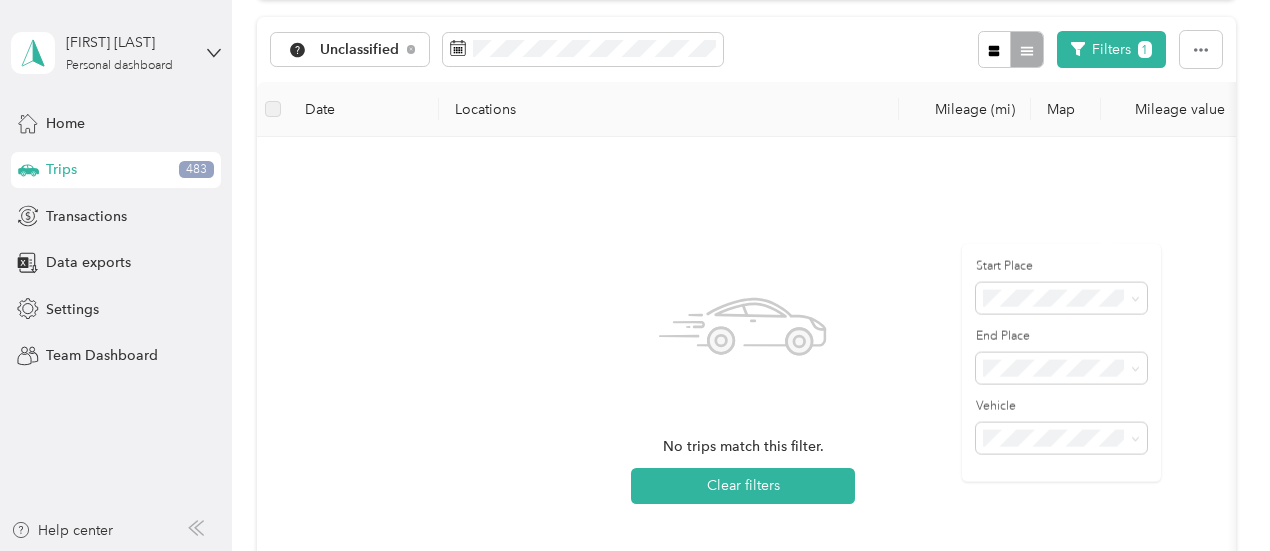 scroll, scrollTop: 200, scrollLeft: 0, axis: vertical 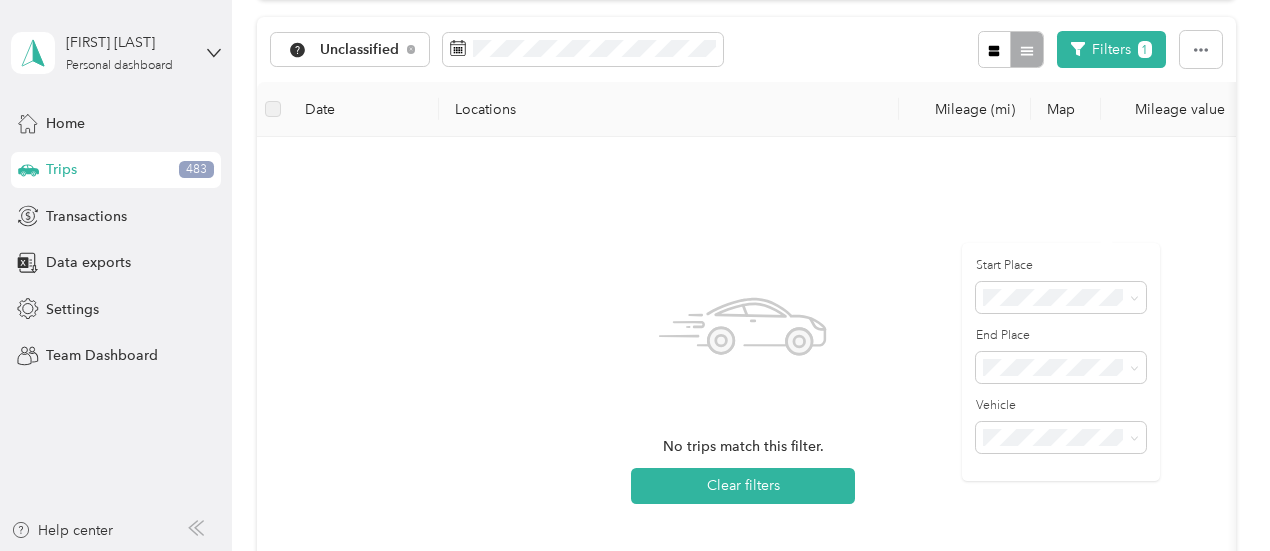 click on "Anywhere" at bounding box center [1060, 327] 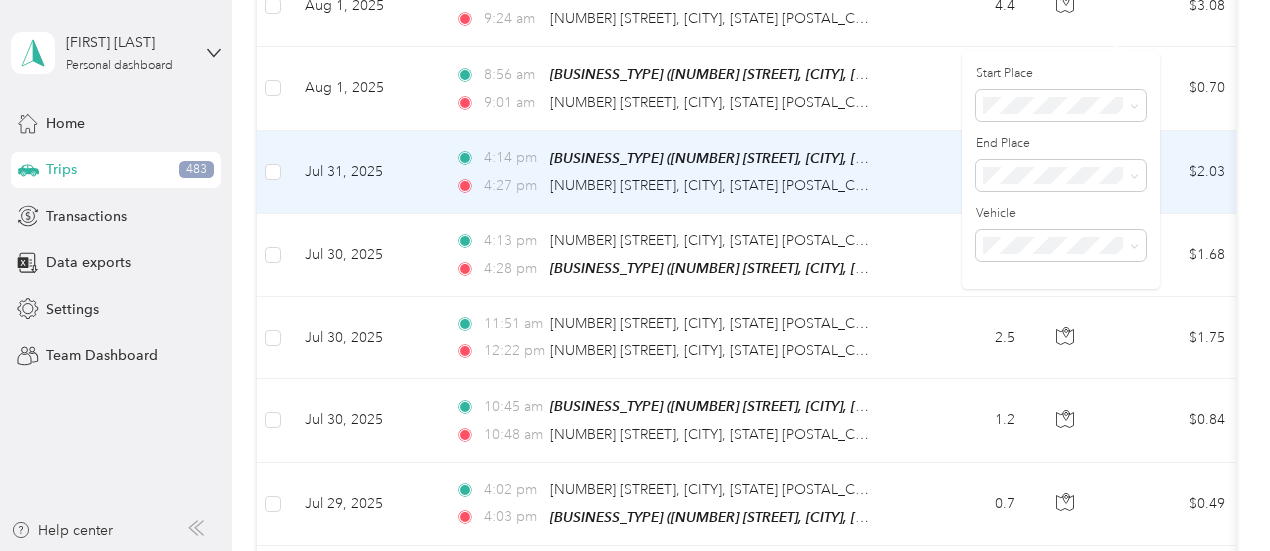 scroll, scrollTop: 400, scrollLeft: 0, axis: vertical 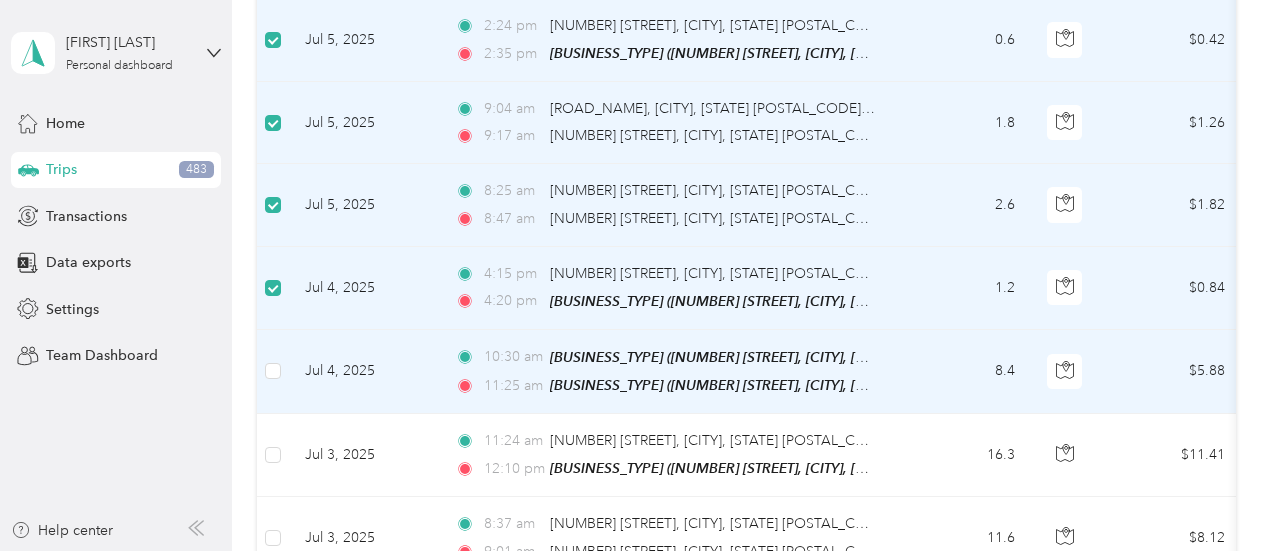 click at bounding box center [273, 372] 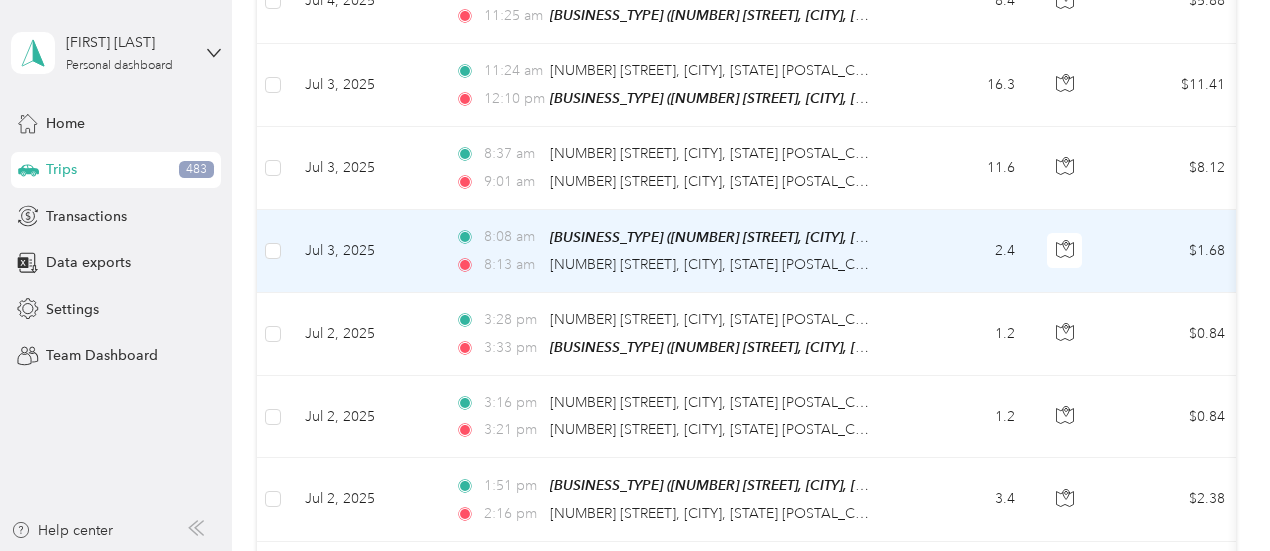 scroll, scrollTop: 7298, scrollLeft: 0, axis: vertical 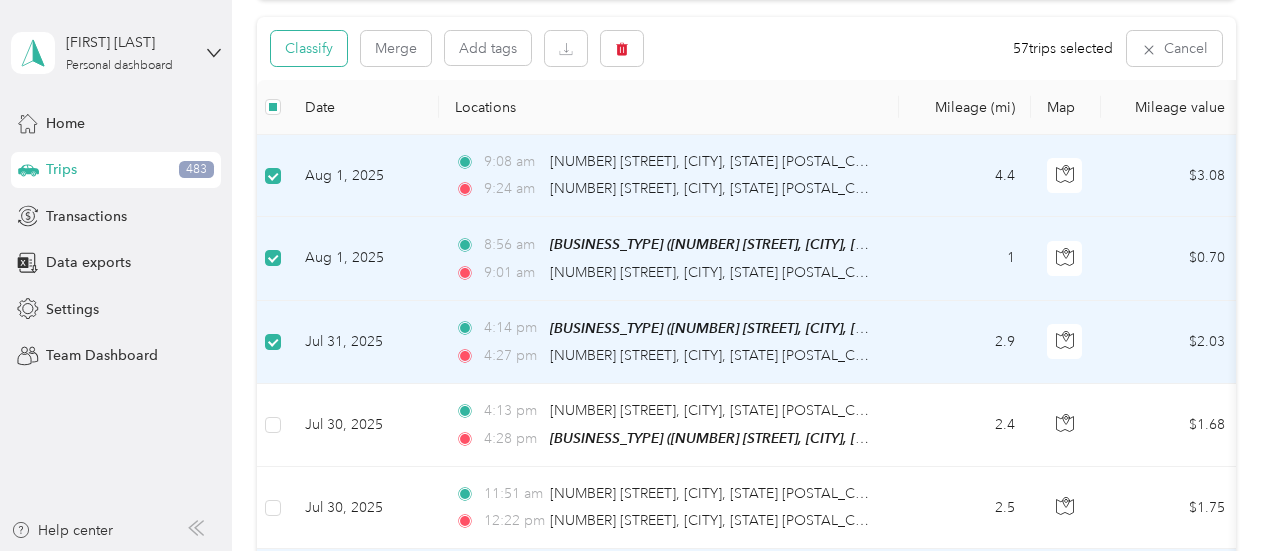 click on "Classify" at bounding box center [309, 48] 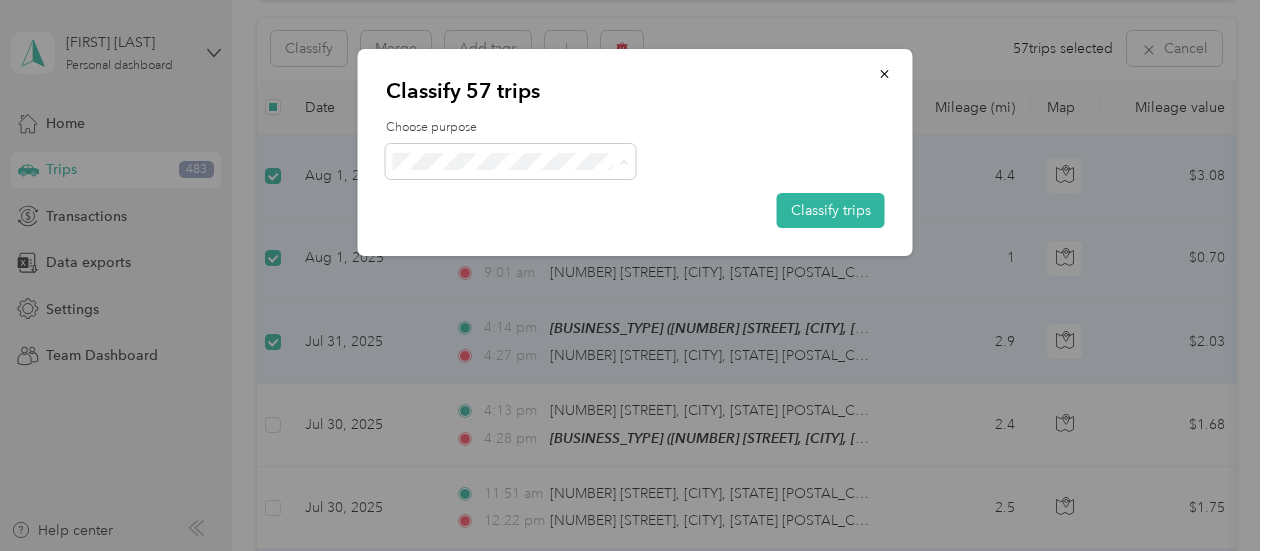click on "Personal" at bounding box center [528, 233] 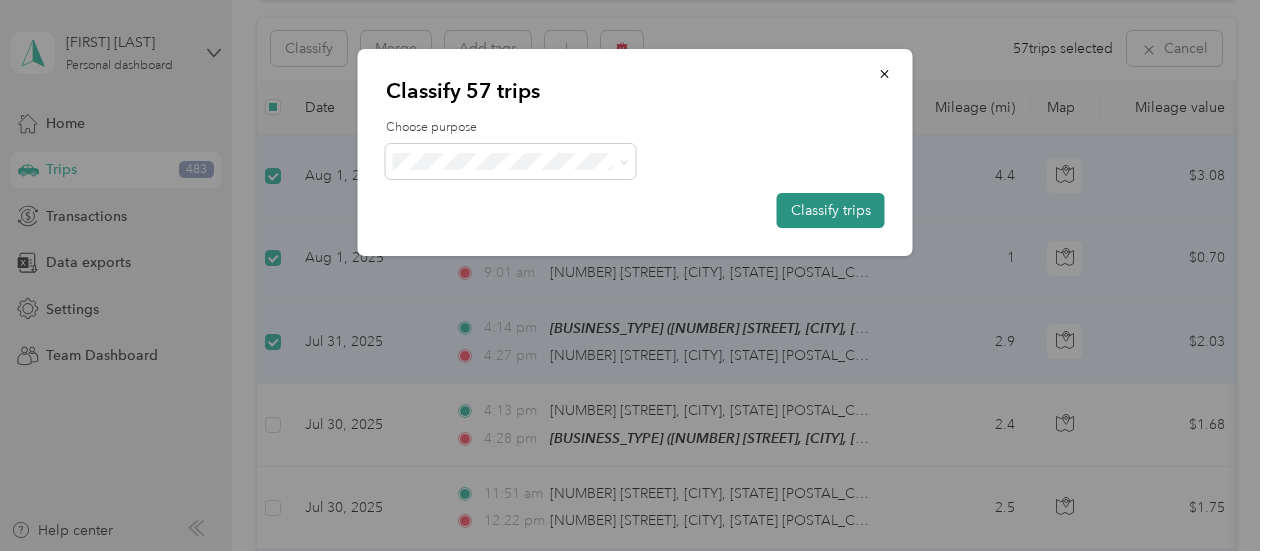 click on "Classify trips" at bounding box center (831, 210) 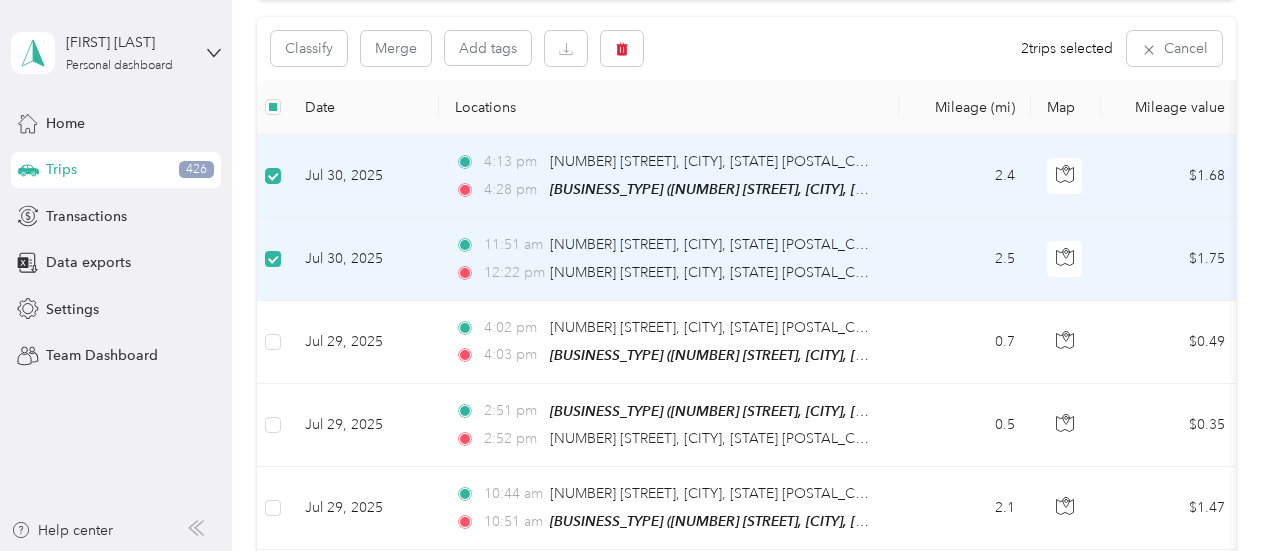 scroll, scrollTop: 300, scrollLeft: 0, axis: vertical 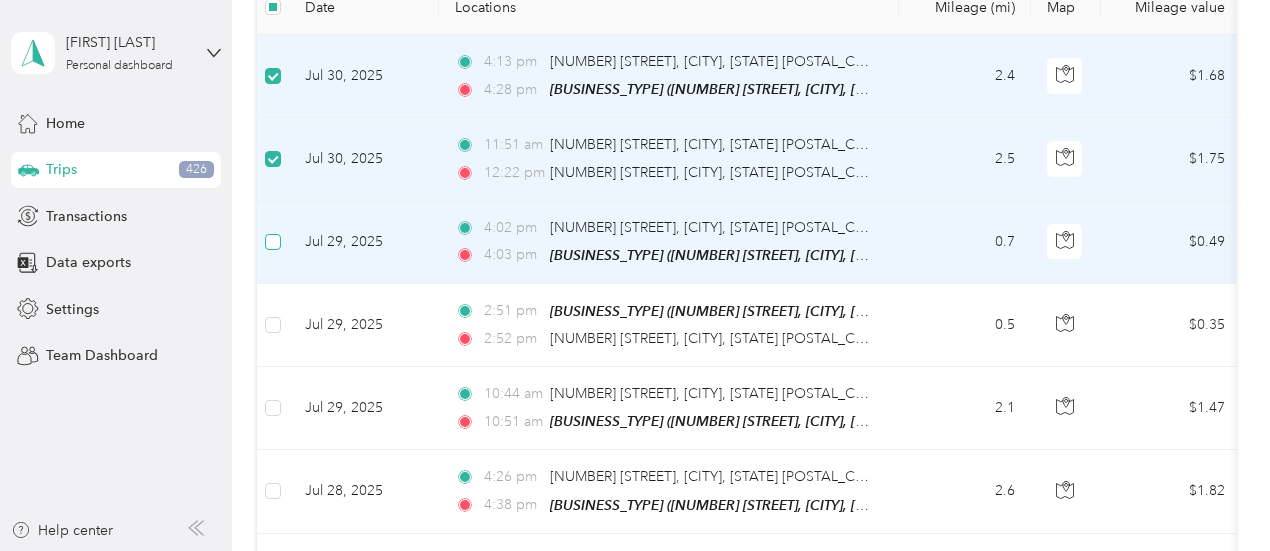 click at bounding box center [273, 242] 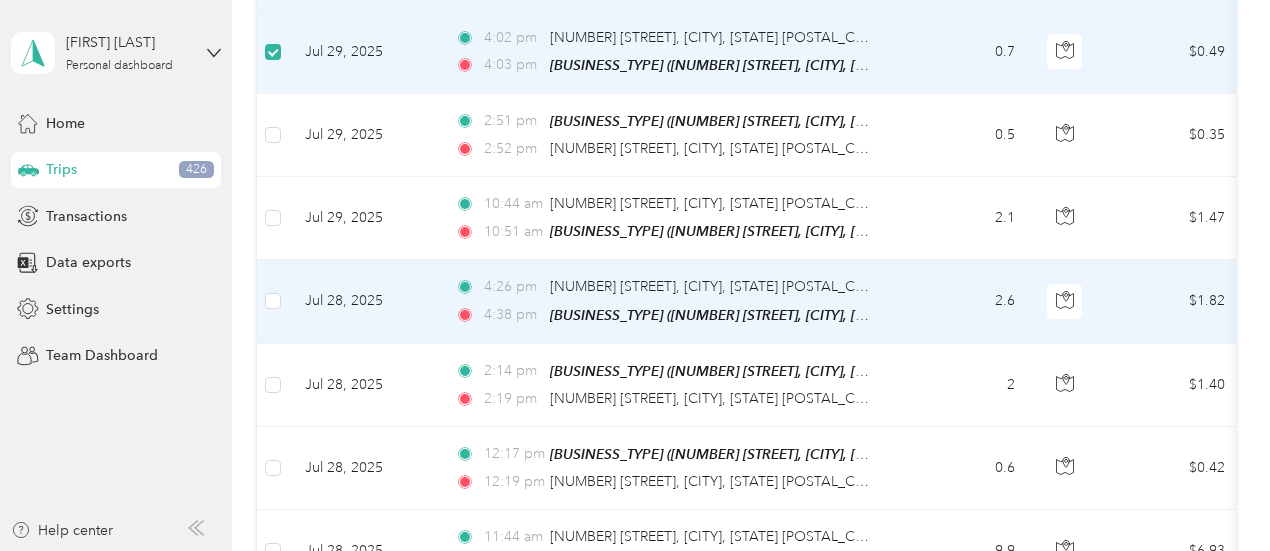 scroll, scrollTop: 500, scrollLeft: 0, axis: vertical 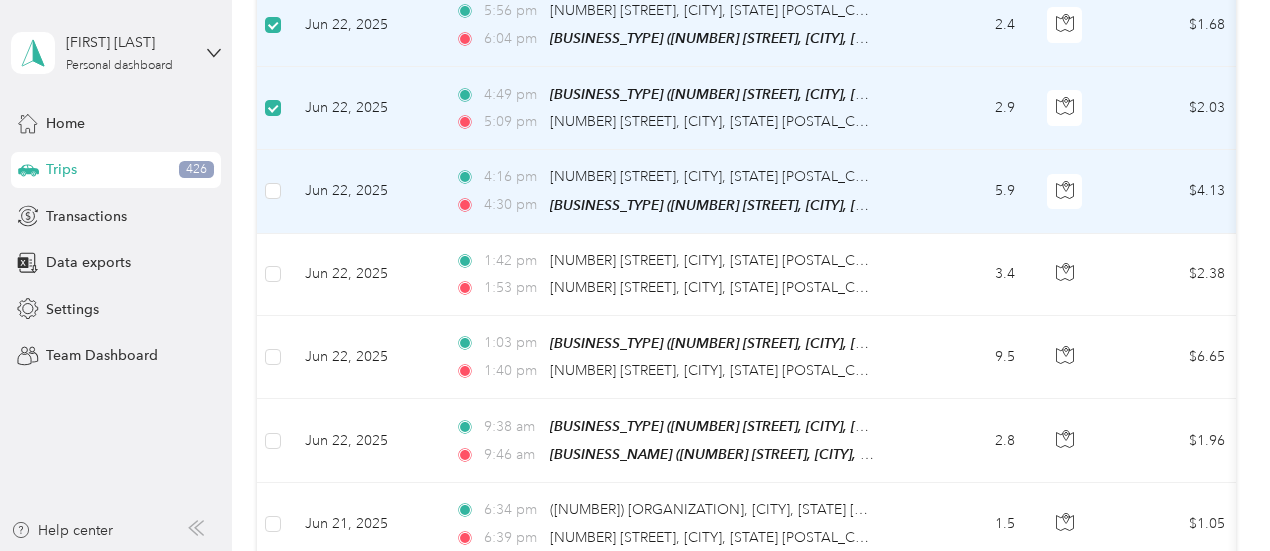 click at bounding box center (273, 191) 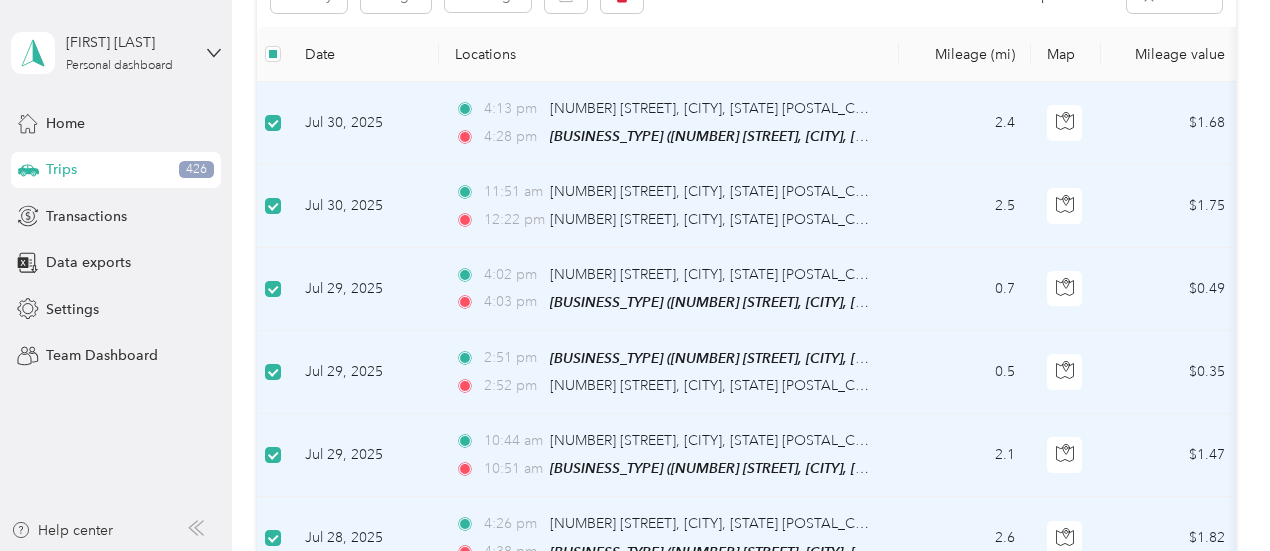 scroll, scrollTop: 0, scrollLeft: 0, axis: both 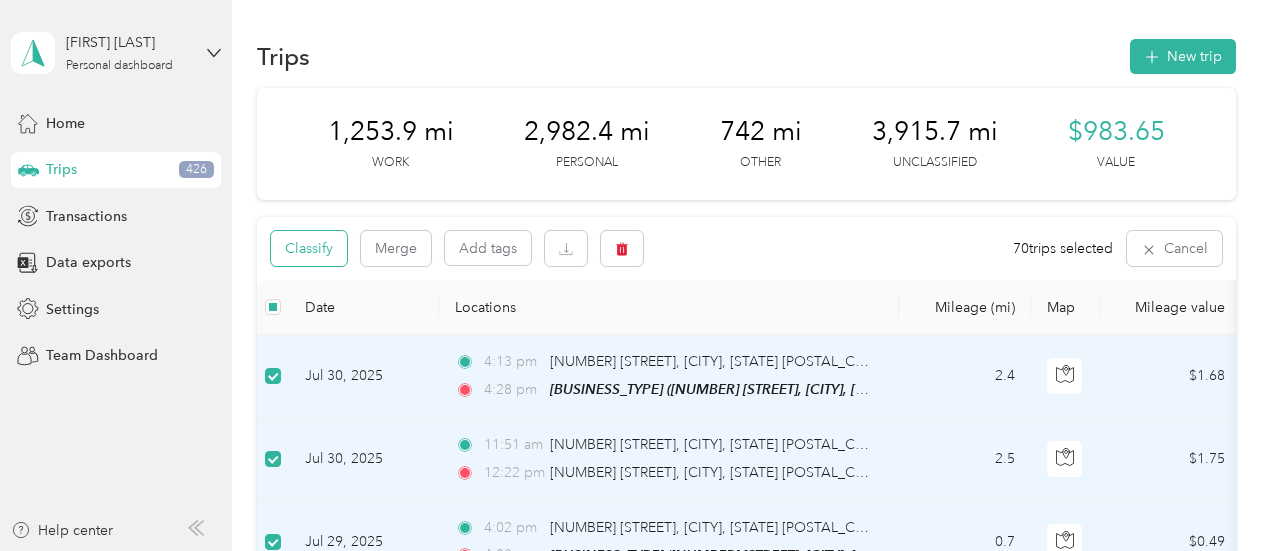 click on "Classify" at bounding box center (309, 248) 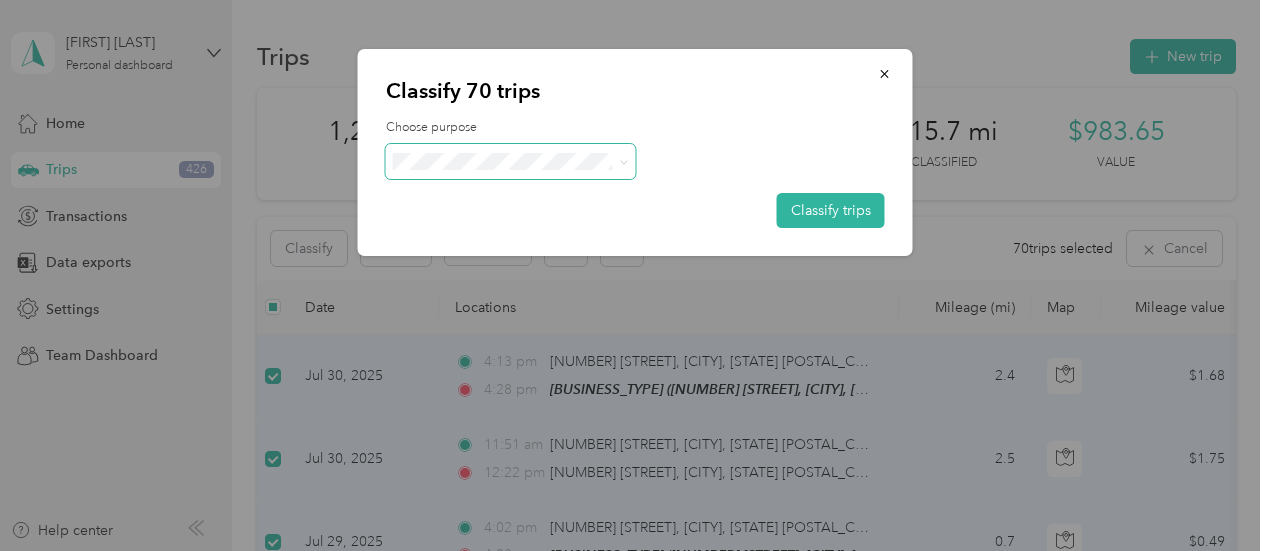 click at bounding box center [511, 161] 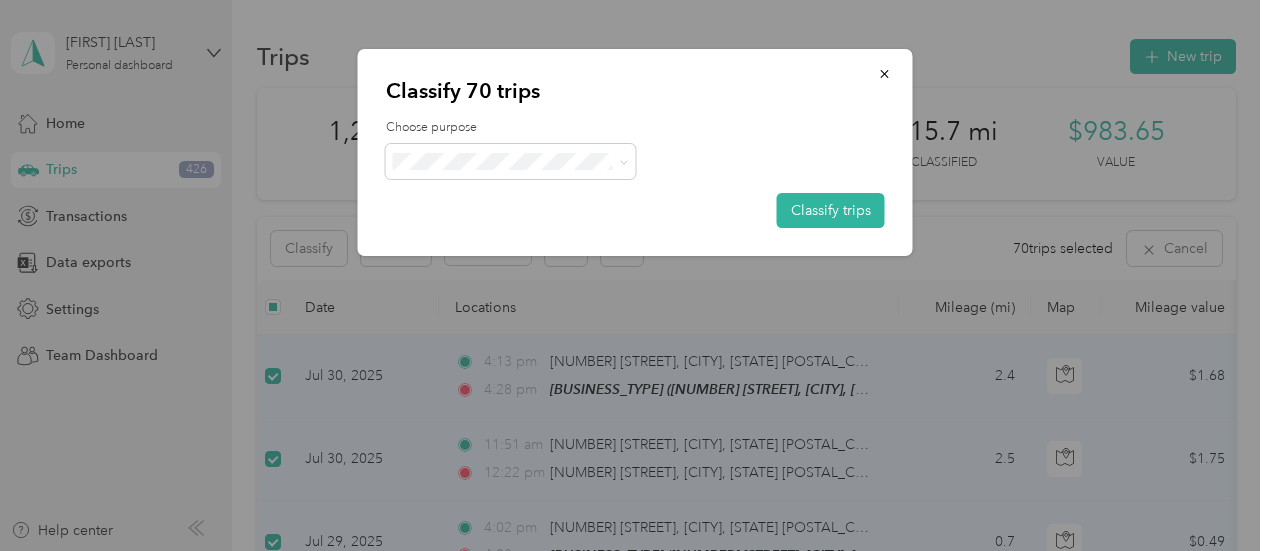 click on "Work" at bounding box center (511, 194) 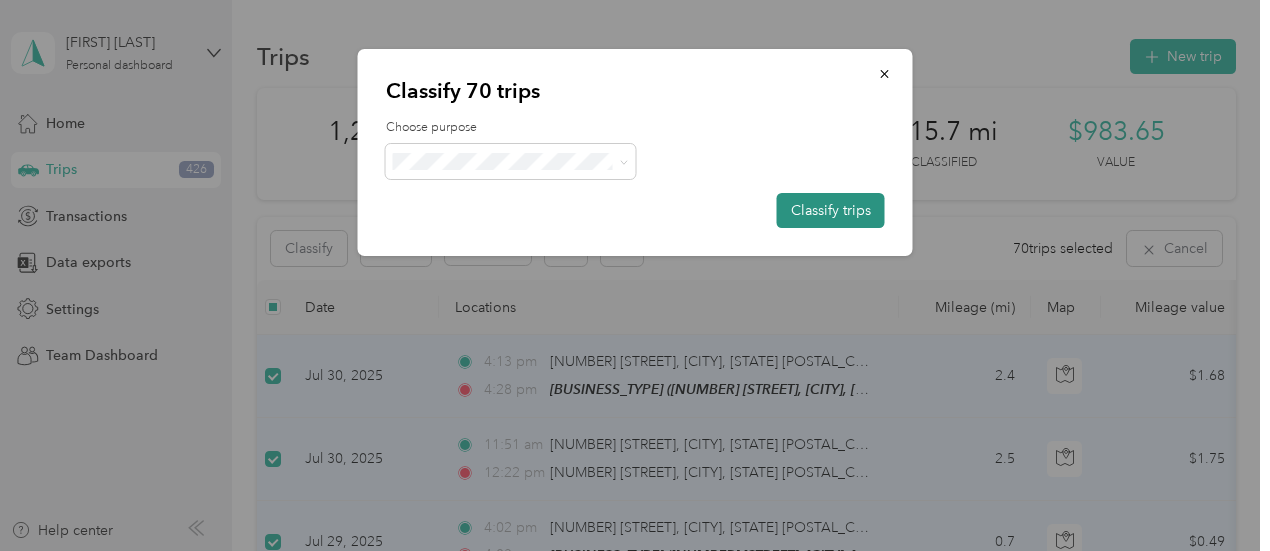 click on "Classify trips" at bounding box center [831, 210] 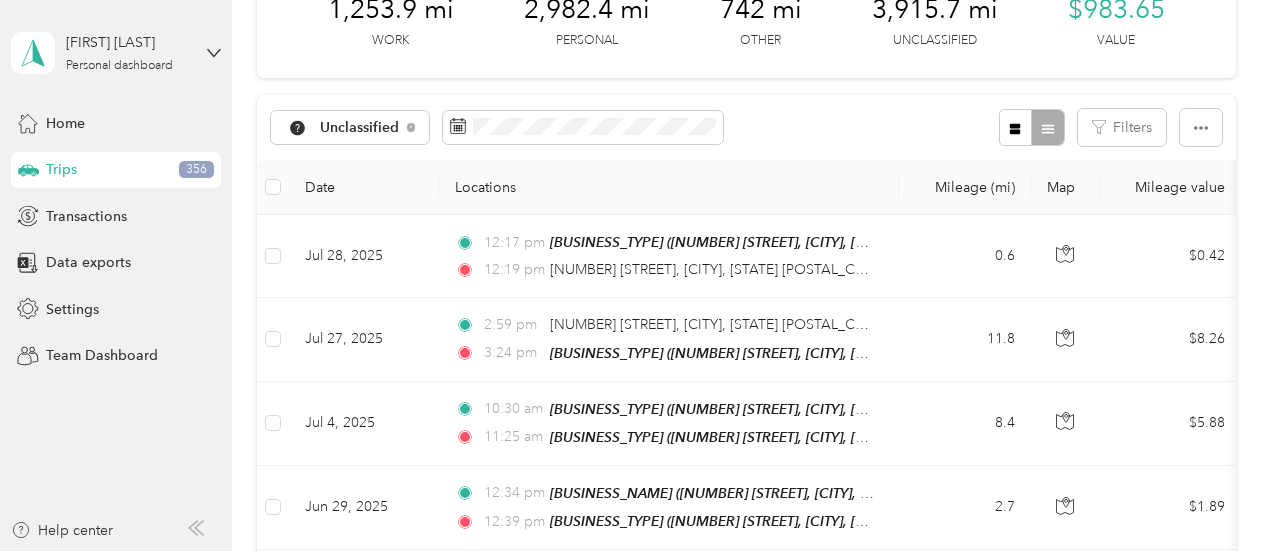 scroll, scrollTop: 300, scrollLeft: 0, axis: vertical 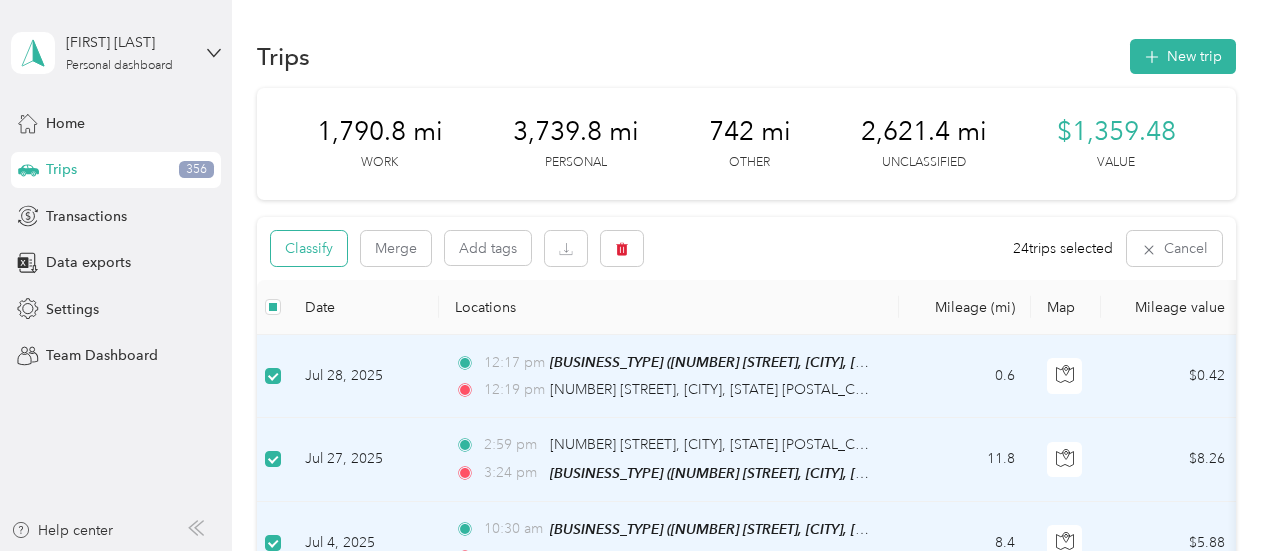 click on "Classify" at bounding box center [309, 248] 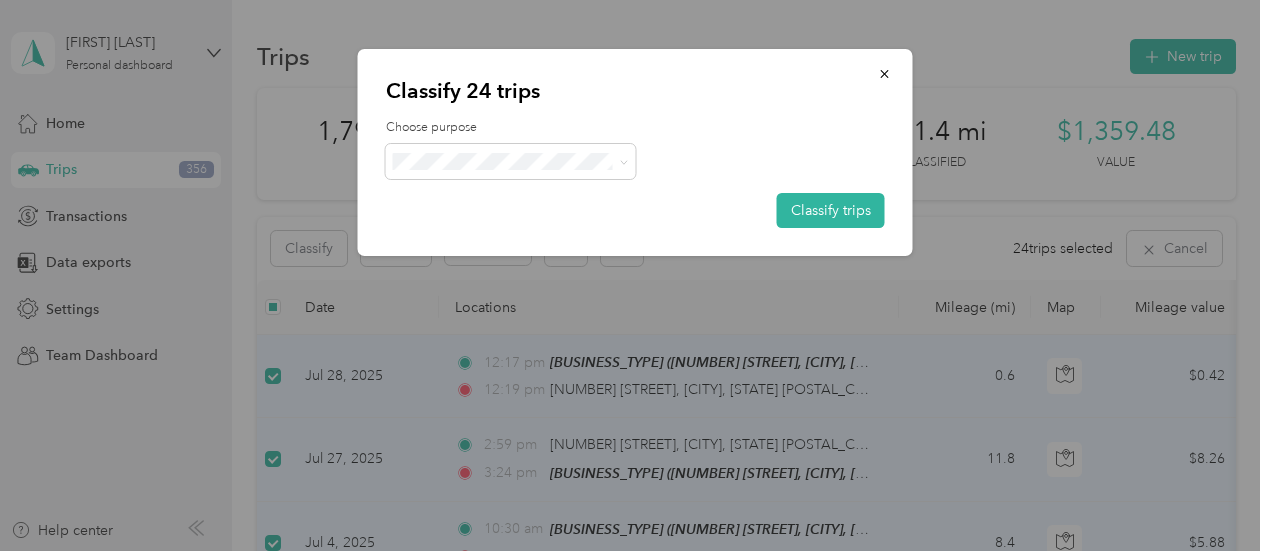 click on "Personal" at bounding box center (528, 231) 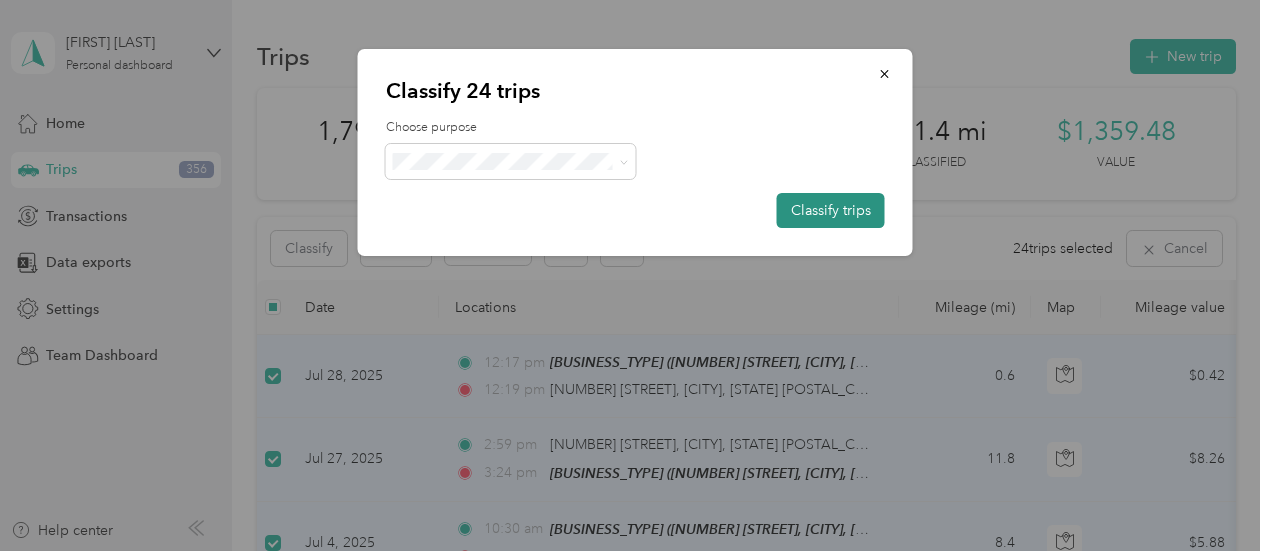 click on "Classify trips" at bounding box center [831, 210] 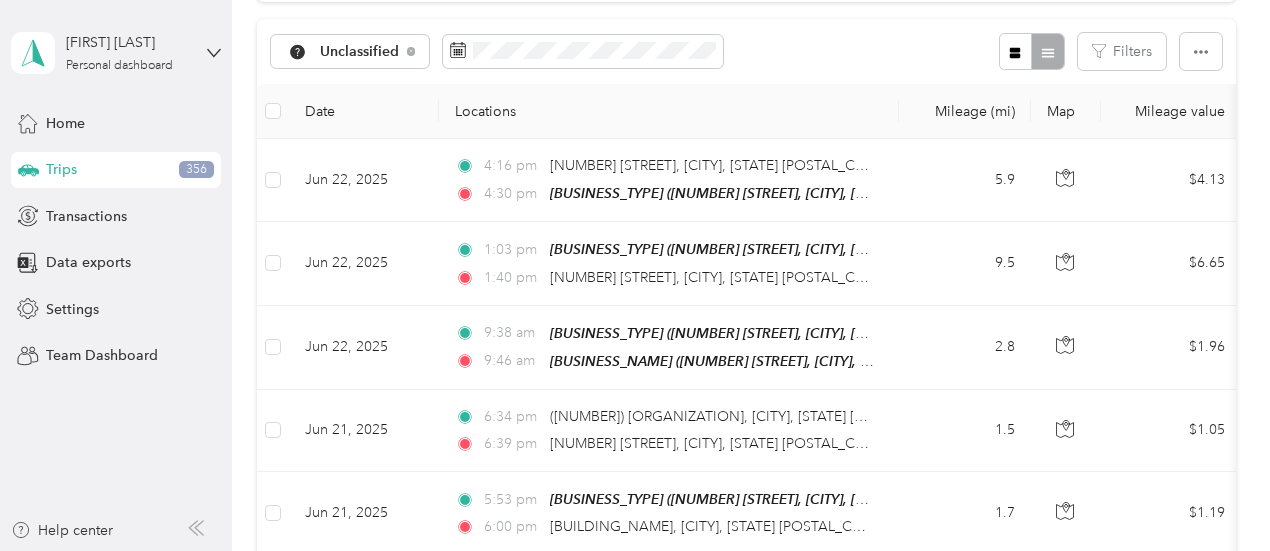 scroll, scrollTop: 300, scrollLeft: 0, axis: vertical 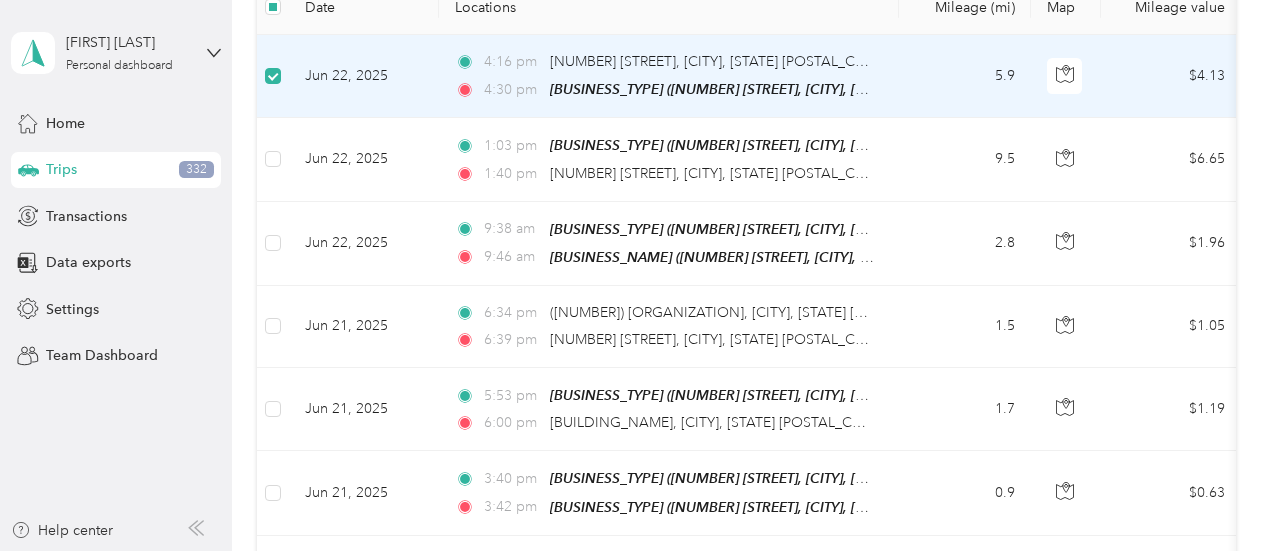 click on "Classify" at bounding box center (309, -52) 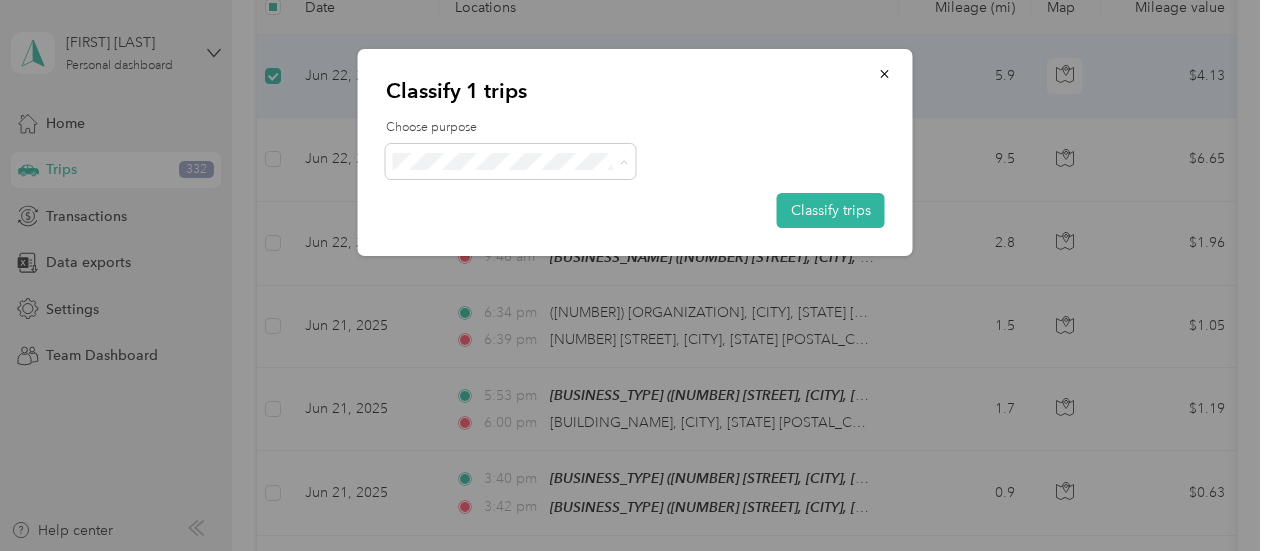 click on "Work" at bounding box center [528, 198] 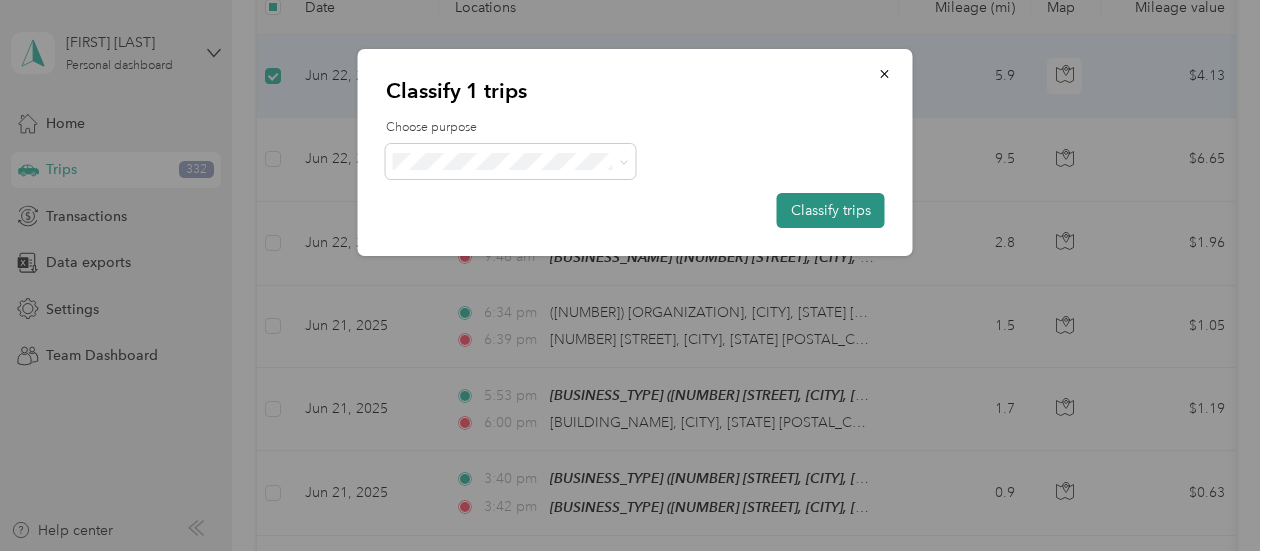 click on "Classify trips" at bounding box center (831, 210) 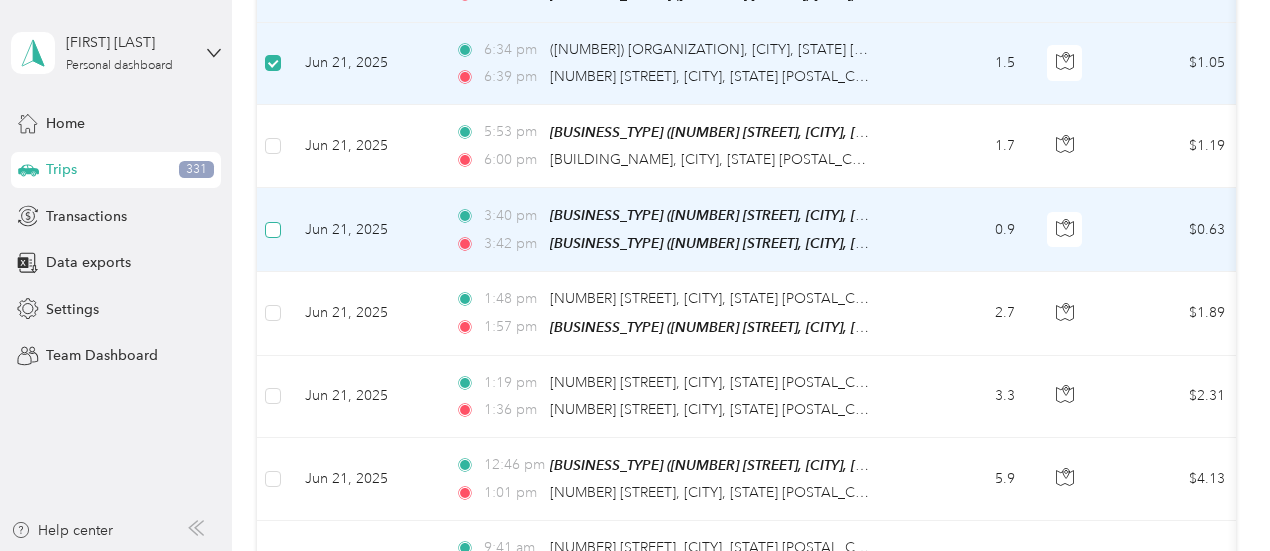 scroll, scrollTop: 500, scrollLeft: 0, axis: vertical 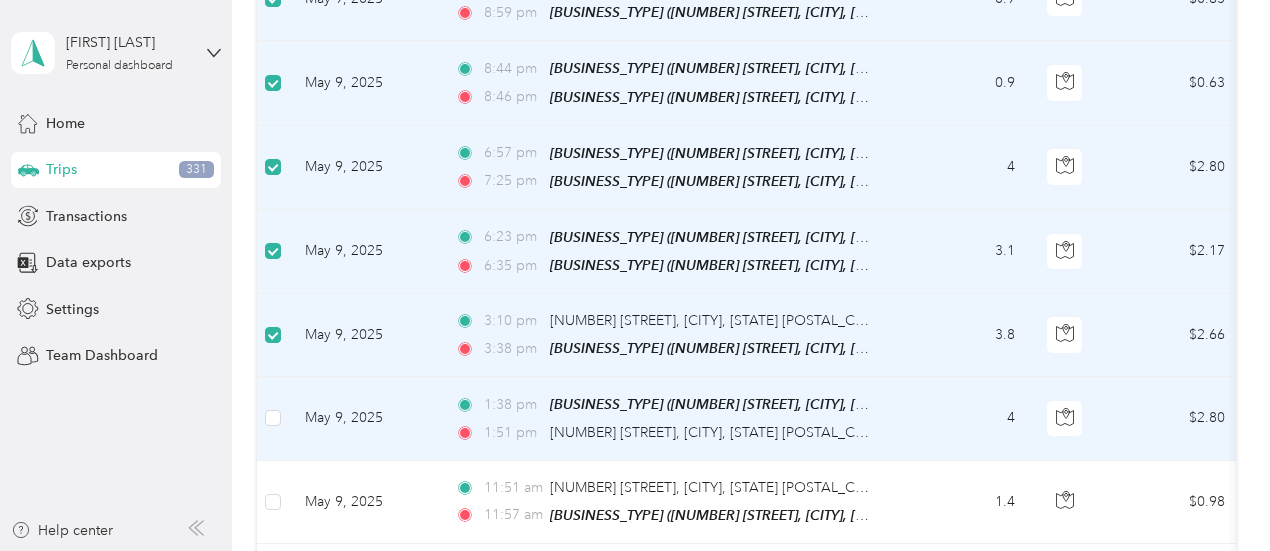 click at bounding box center [273, 418] 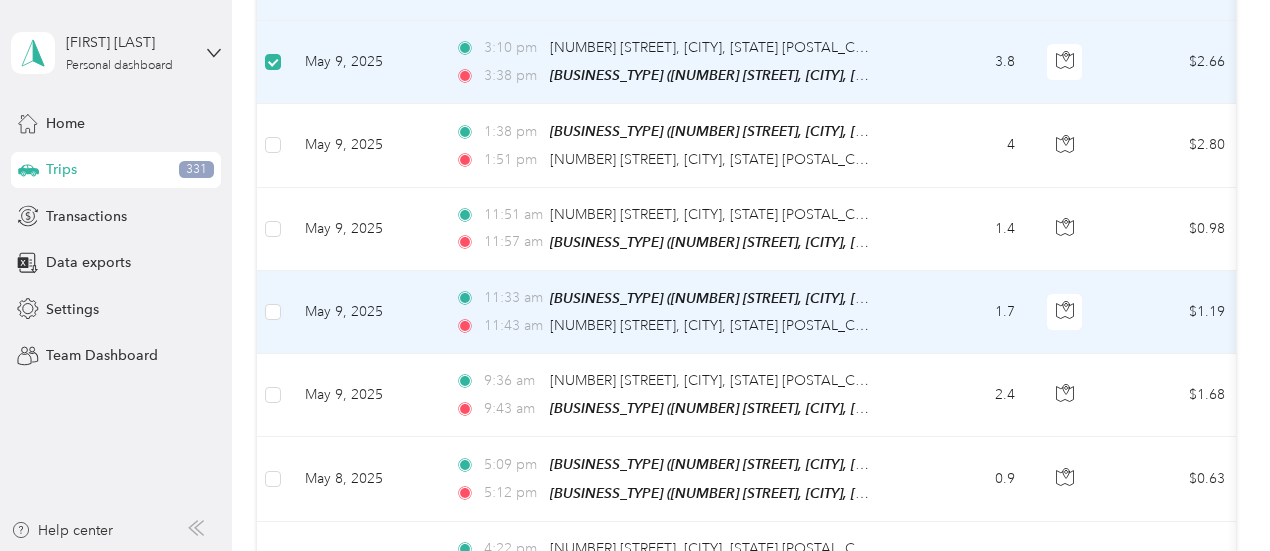 scroll, scrollTop: 5000, scrollLeft: 0, axis: vertical 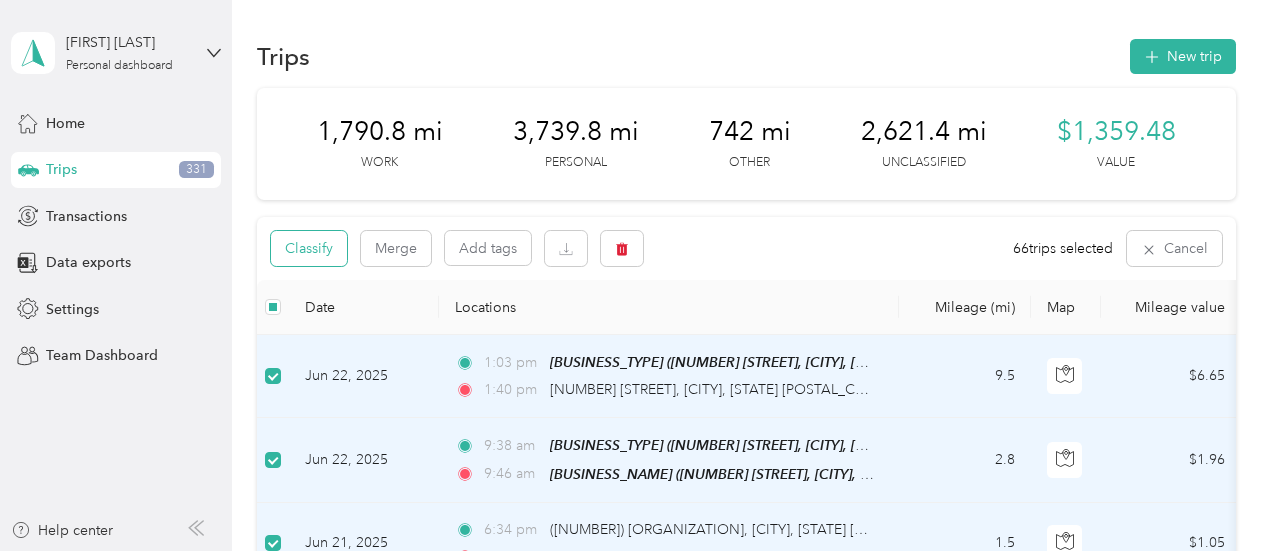 click on "Classify" at bounding box center [309, 248] 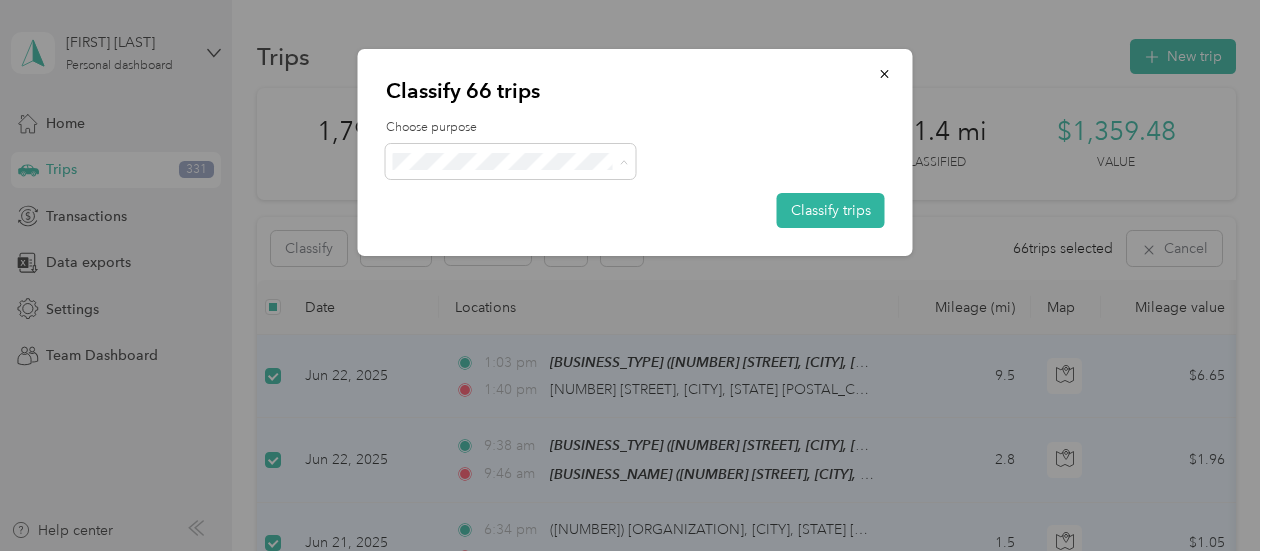 click on "Personal" at bounding box center [528, 233] 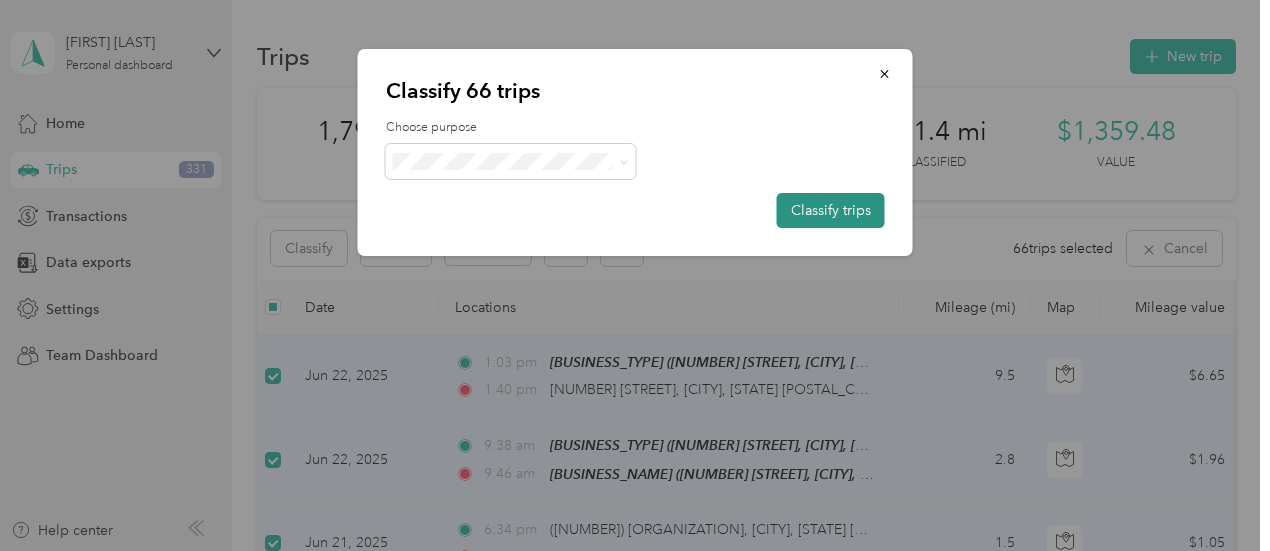 click on "Classify trips" at bounding box center (831, 210) 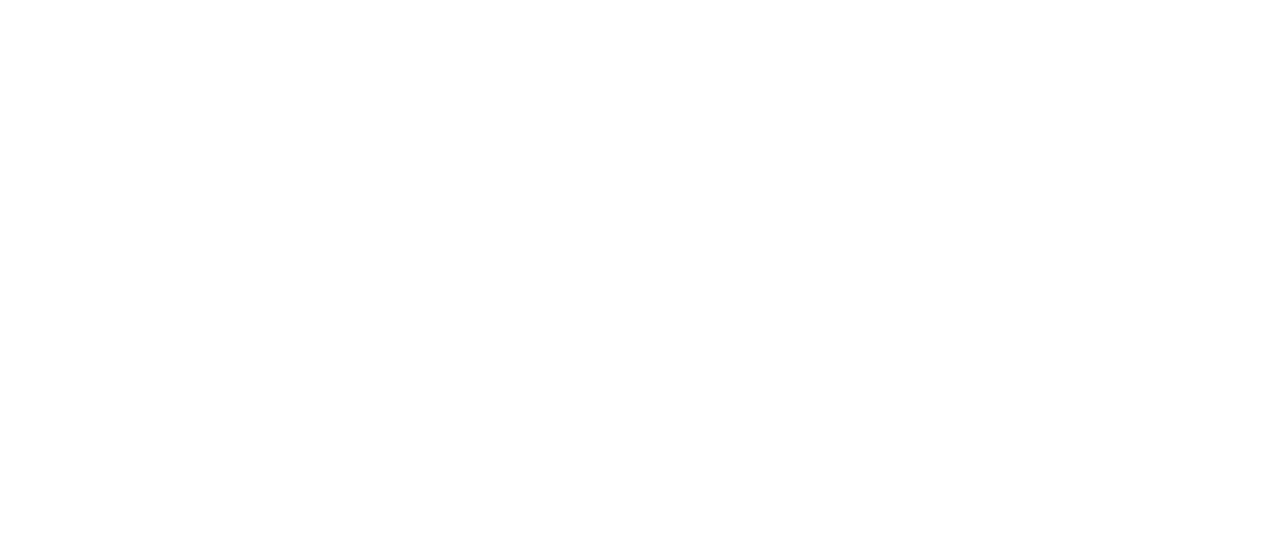 scroll, scrollTop: 0, scrollLeft: 0, axis: both 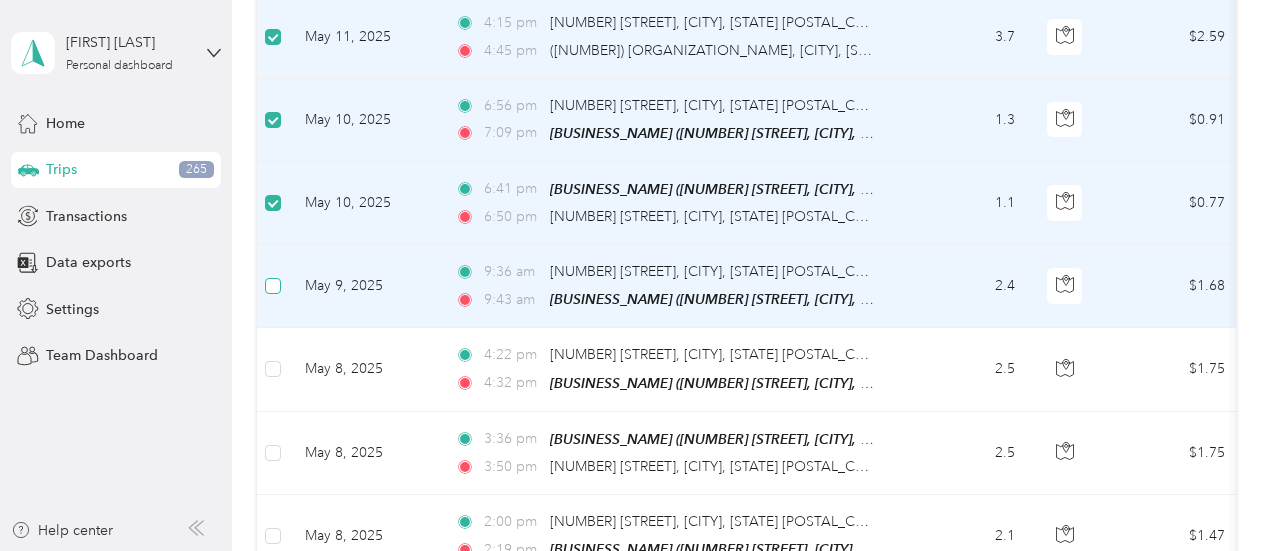 click at bounding box center [273, 286] 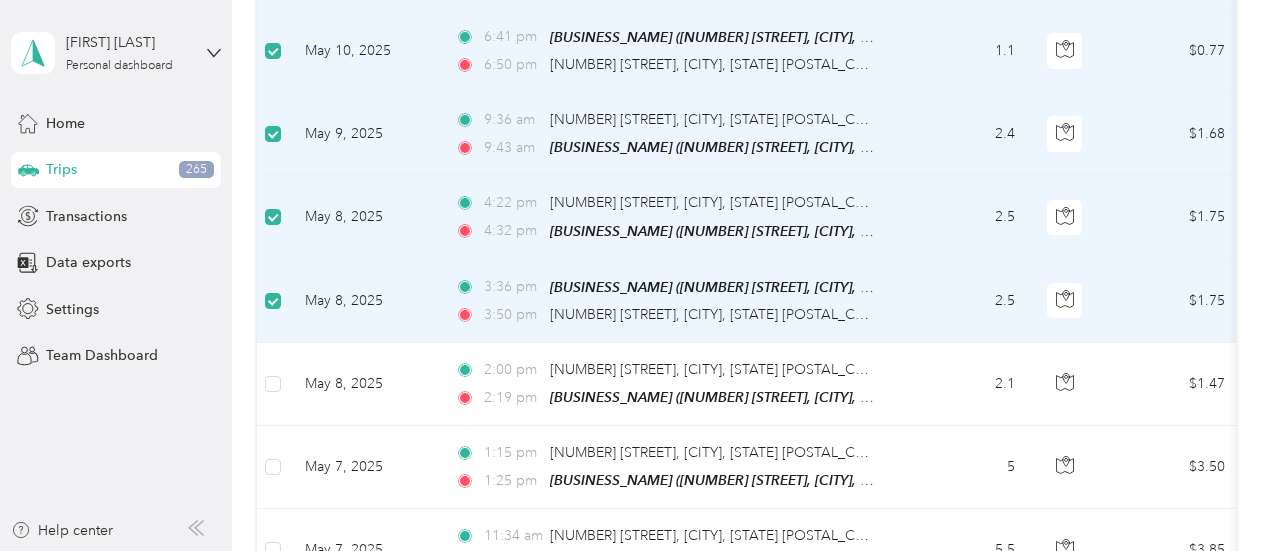 scroll, scrollTop: 2398, scrollLeft: 0, axis: vertical 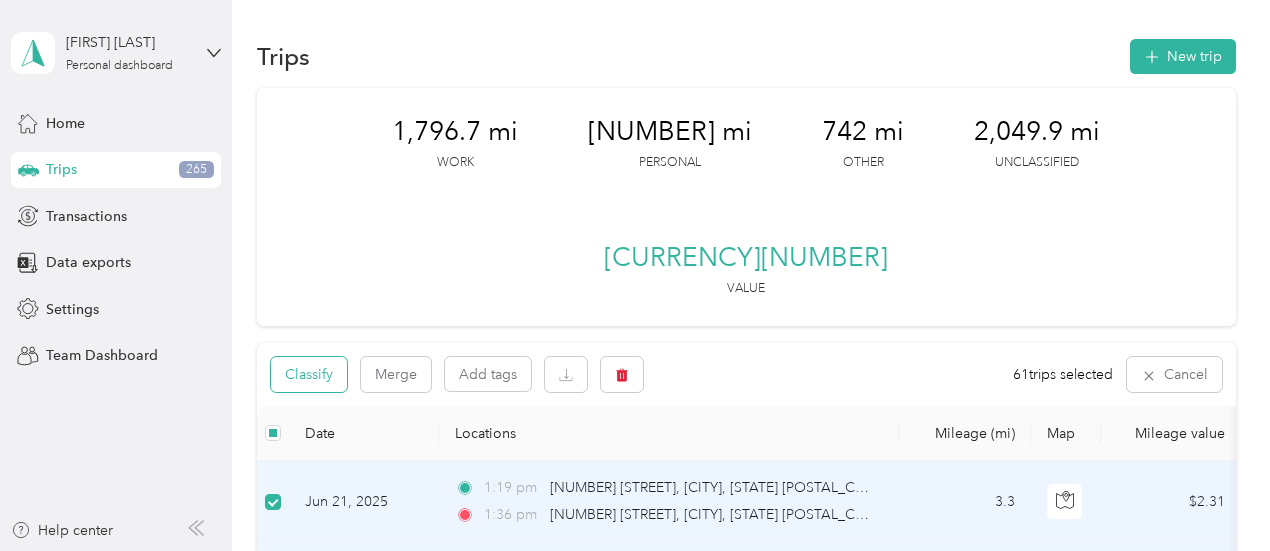 click on "Classify" at bounding box center [309, 374] 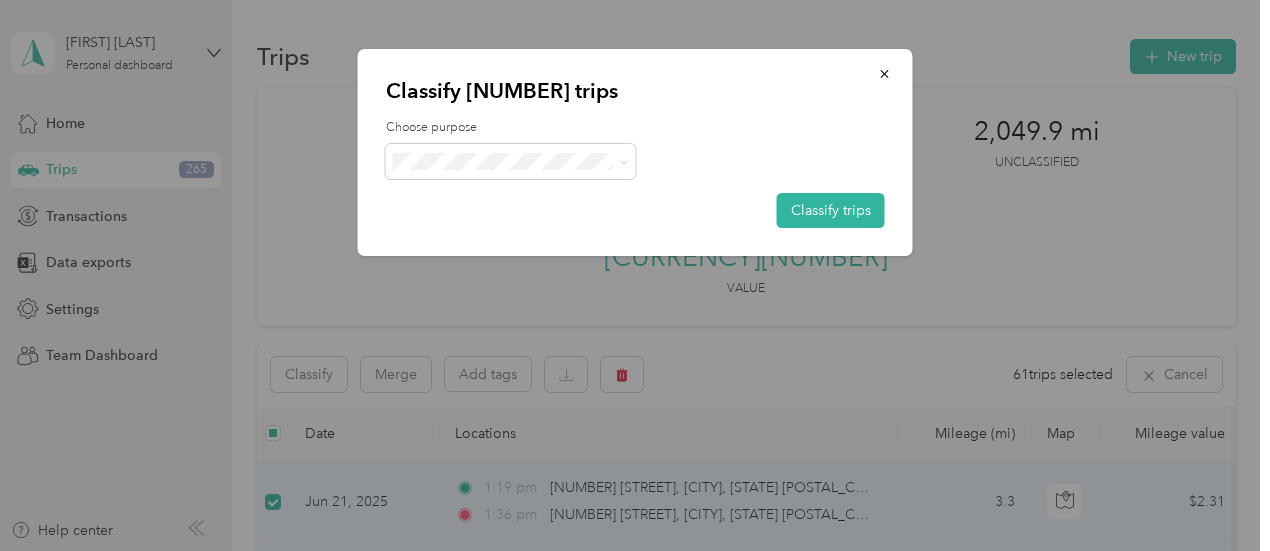 click on "Work" at bounding box center [511, 197] 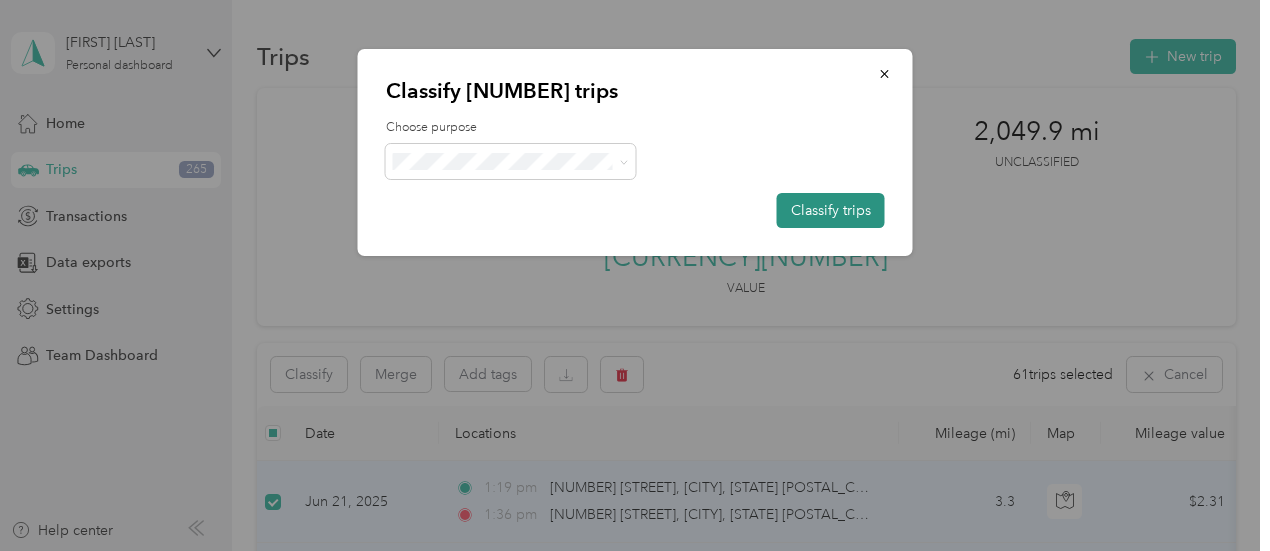 click on "Classify trips" at bounding box center [831, 210] 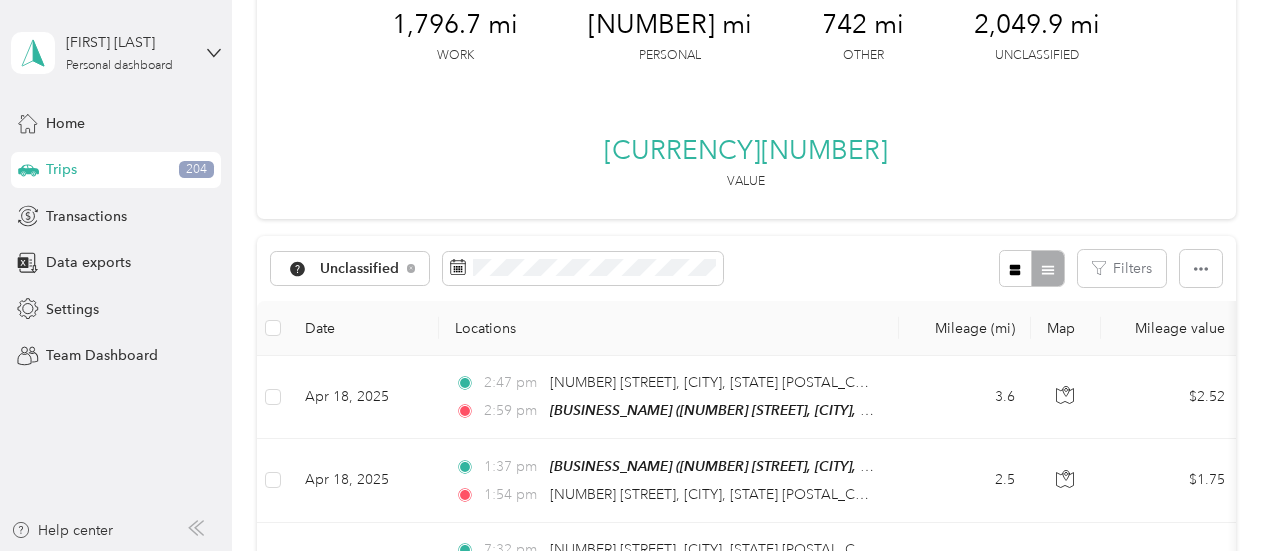 scroll, scrollTop: 200, scrollLeft: 0, axis: vertical 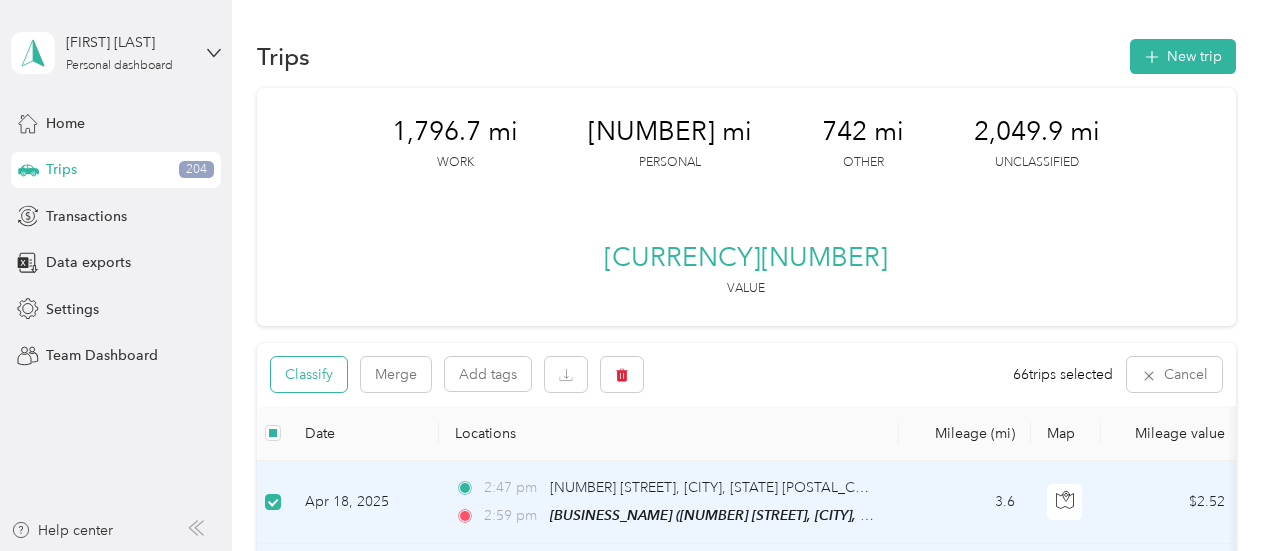 click on "Classify" at bounding box center [309, 374] 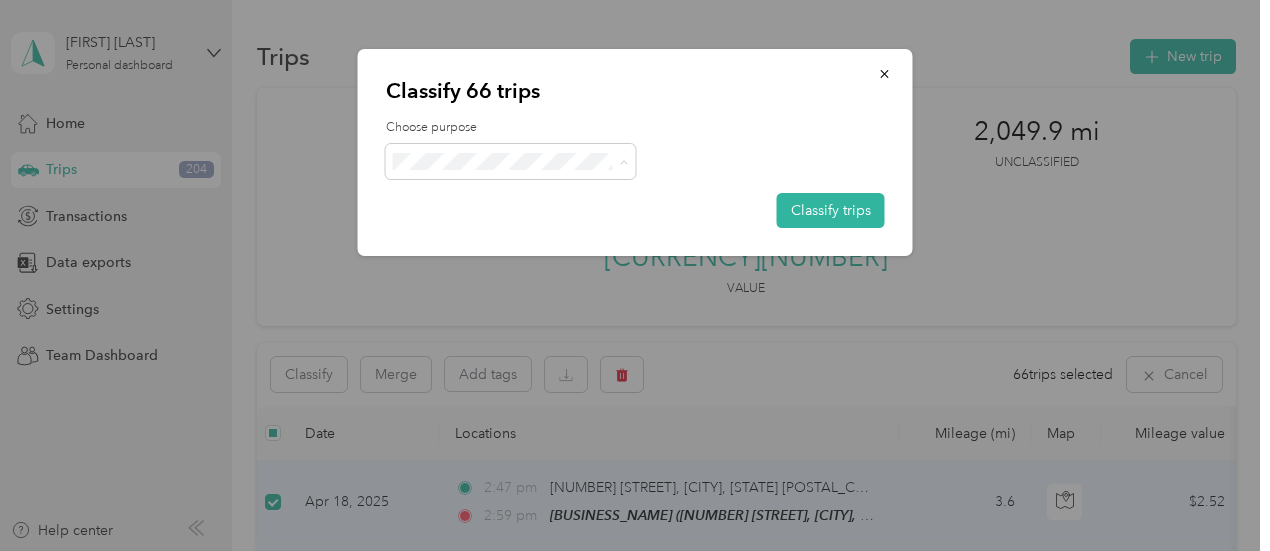click on "Personal" at bounding box center (528, 233) 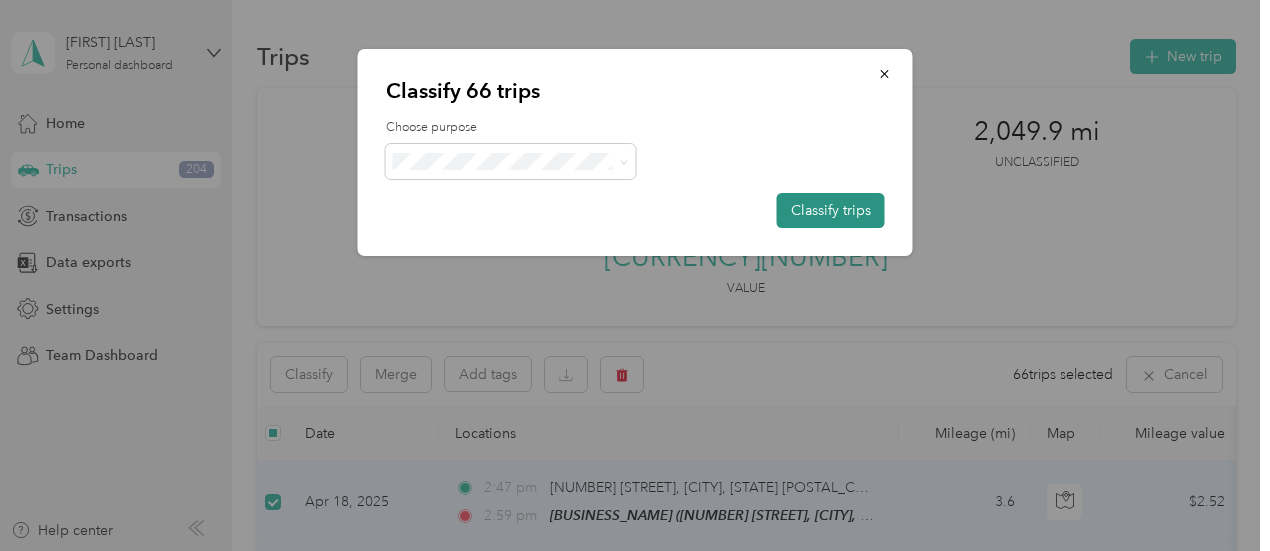 click on "Classify trips" at bounding box center (831, 210) 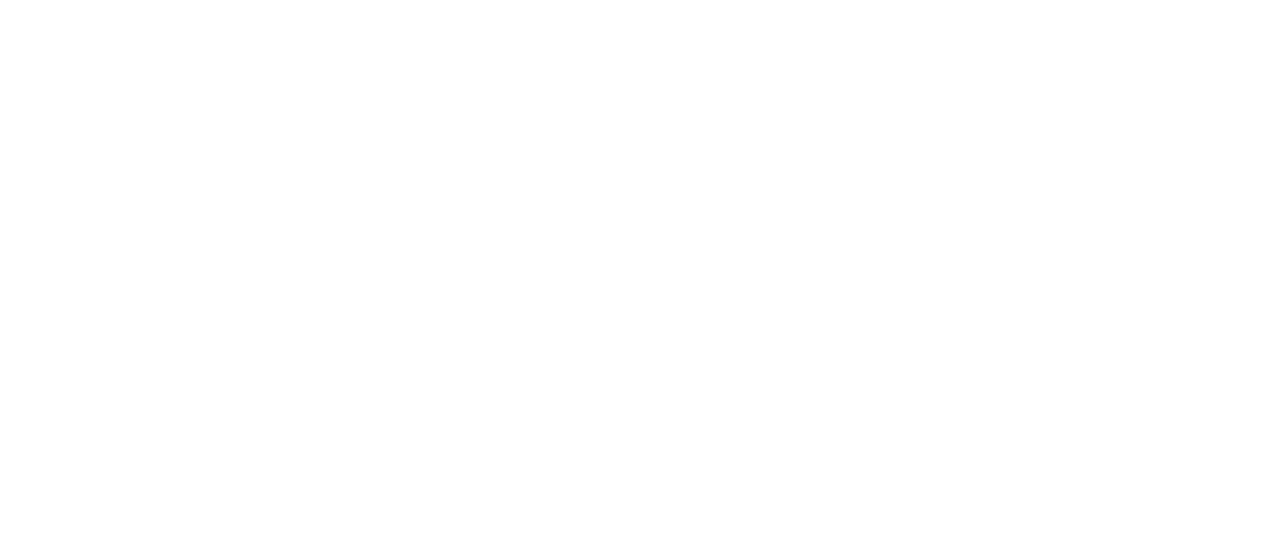 scroll, scrollTop: 0, scrollLeft: 0, axis: both 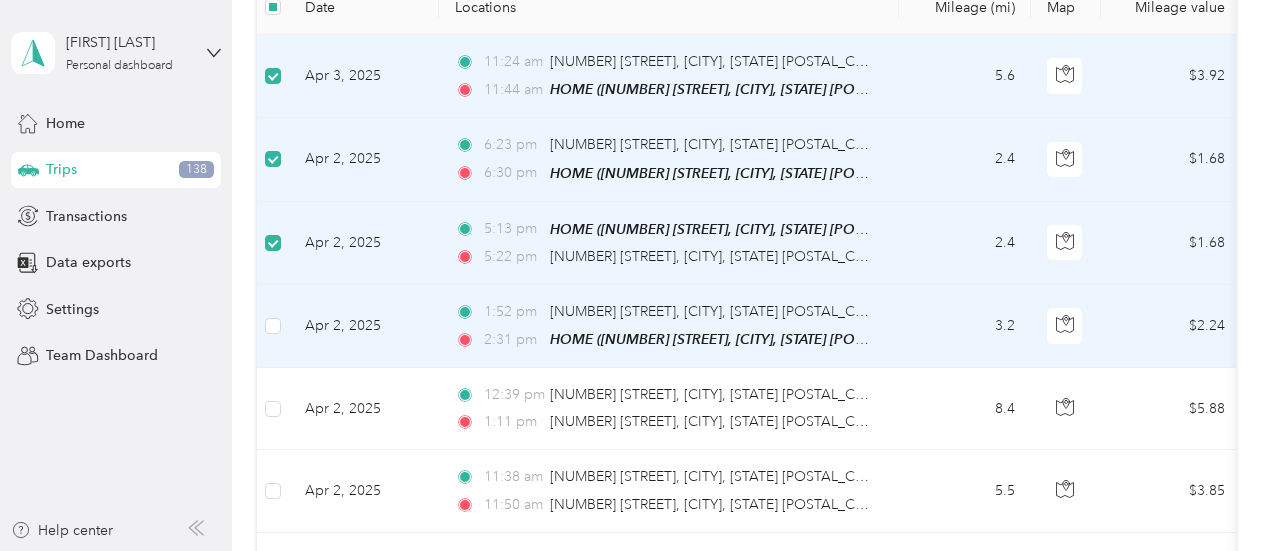 click at bounding box center (273, 326) 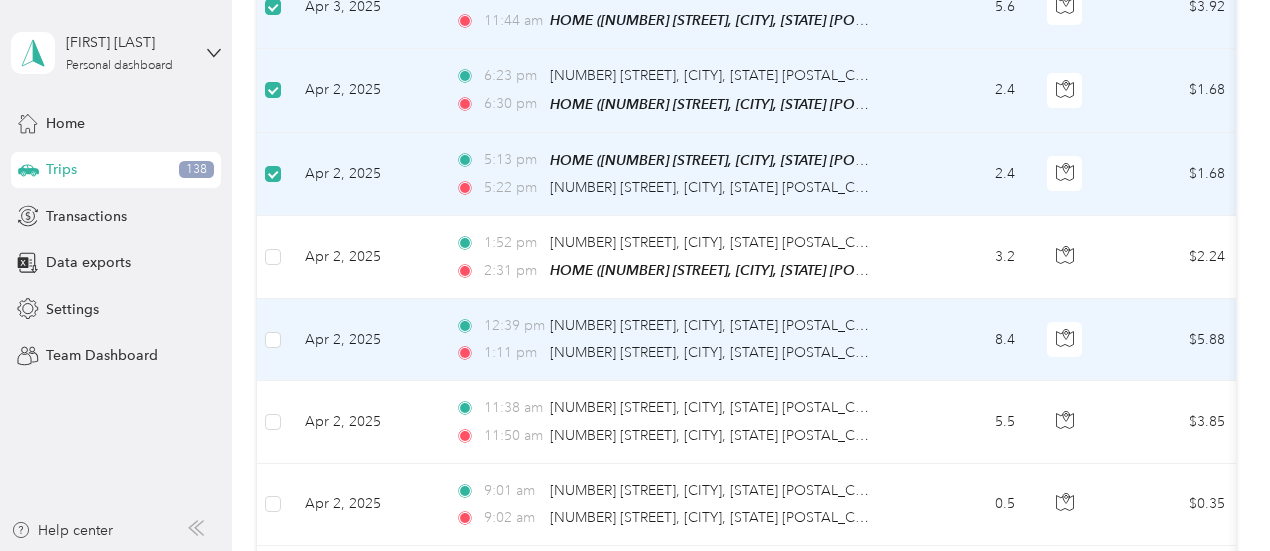 scroll, scrollTop: 400, scrollLeft: 0, axis: vertical 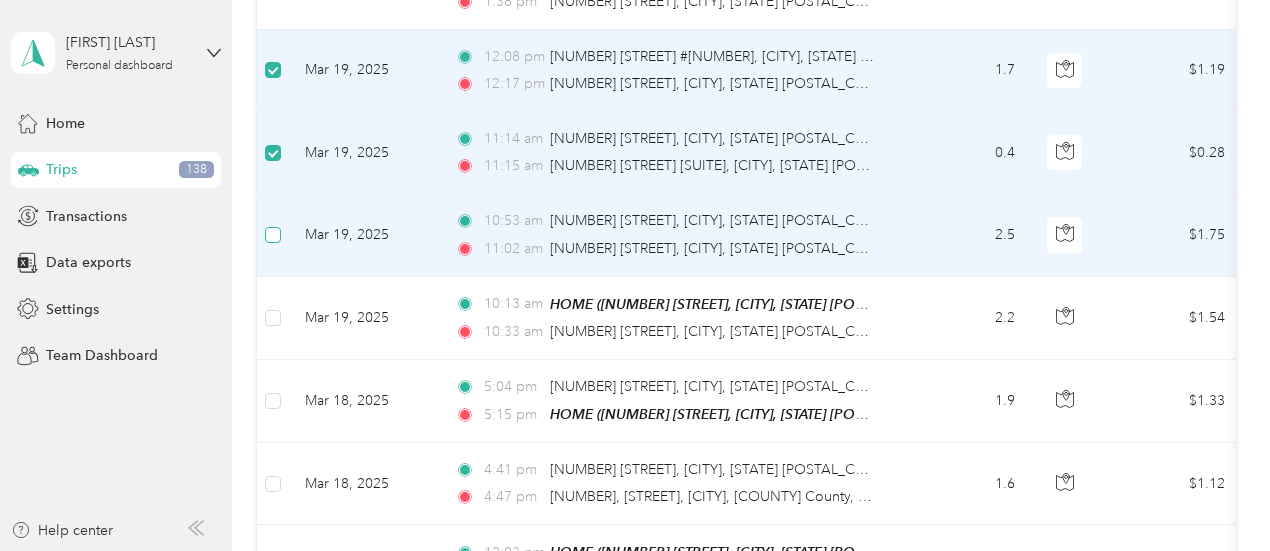 click at bounding box center [273, 235] 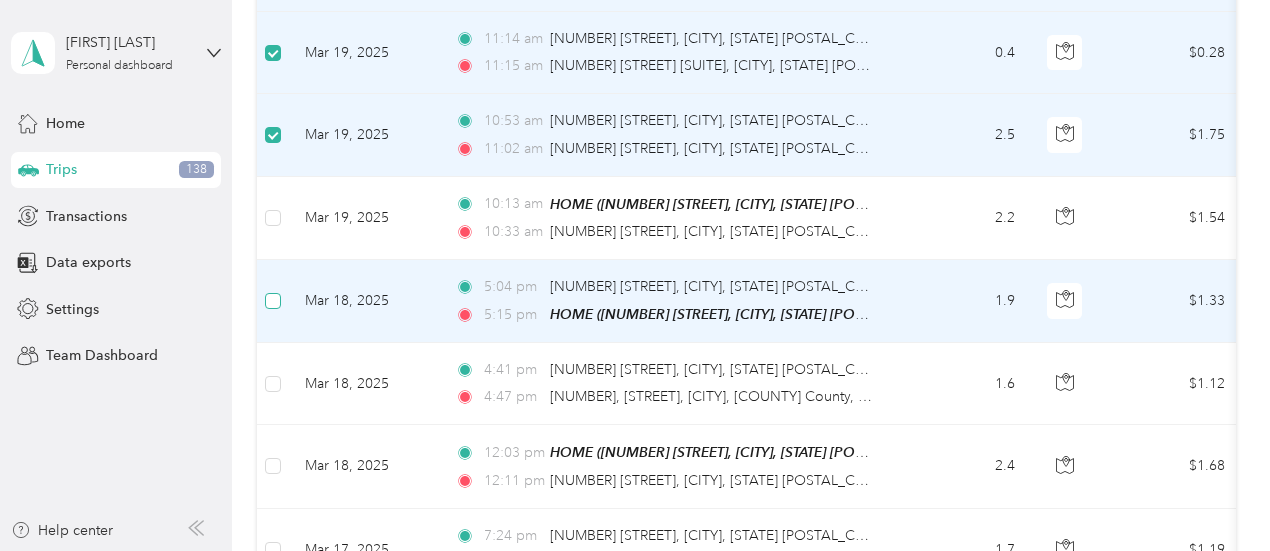 scroll, scrollTop: 4400, scrollLeft: 0, axis: vertical 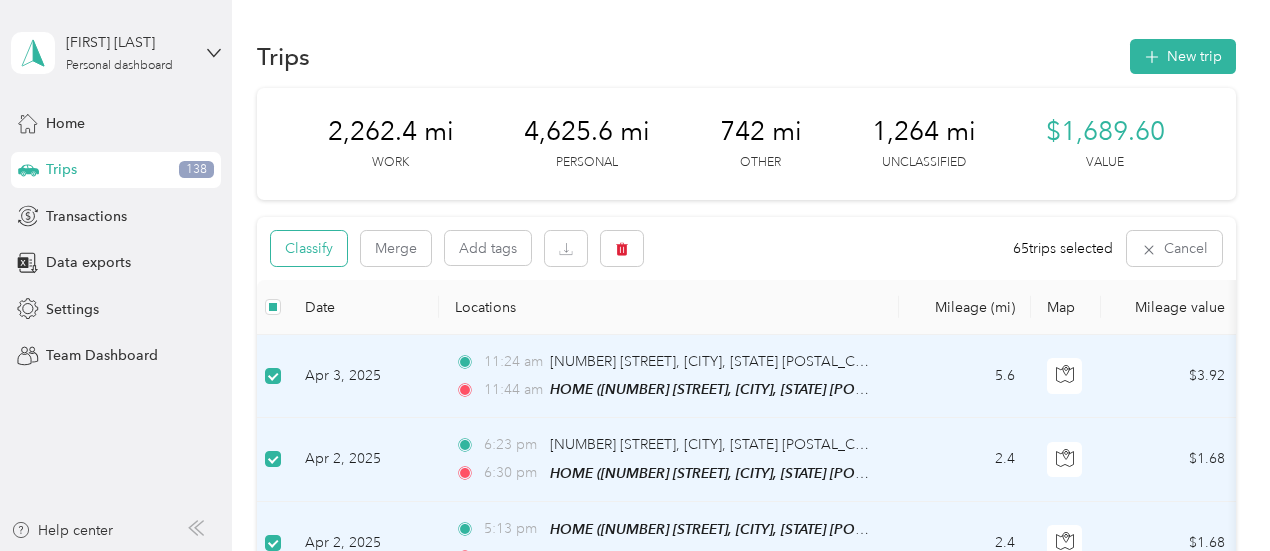 click on "Classify" at bounding box center (309, 248) 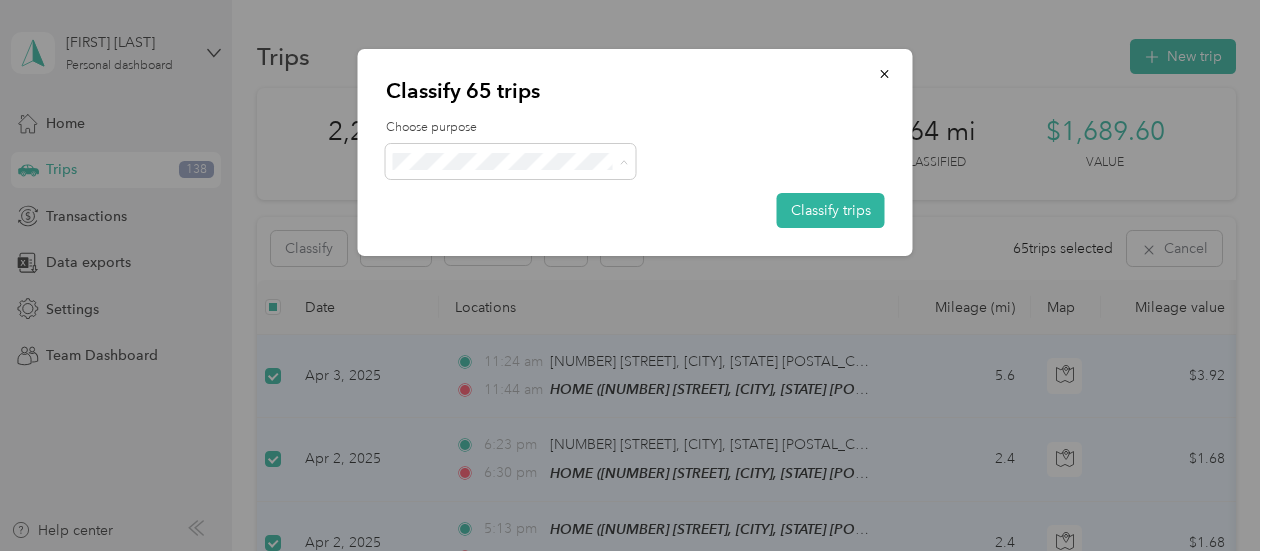click on "Work" at bounding box center [511, 198] 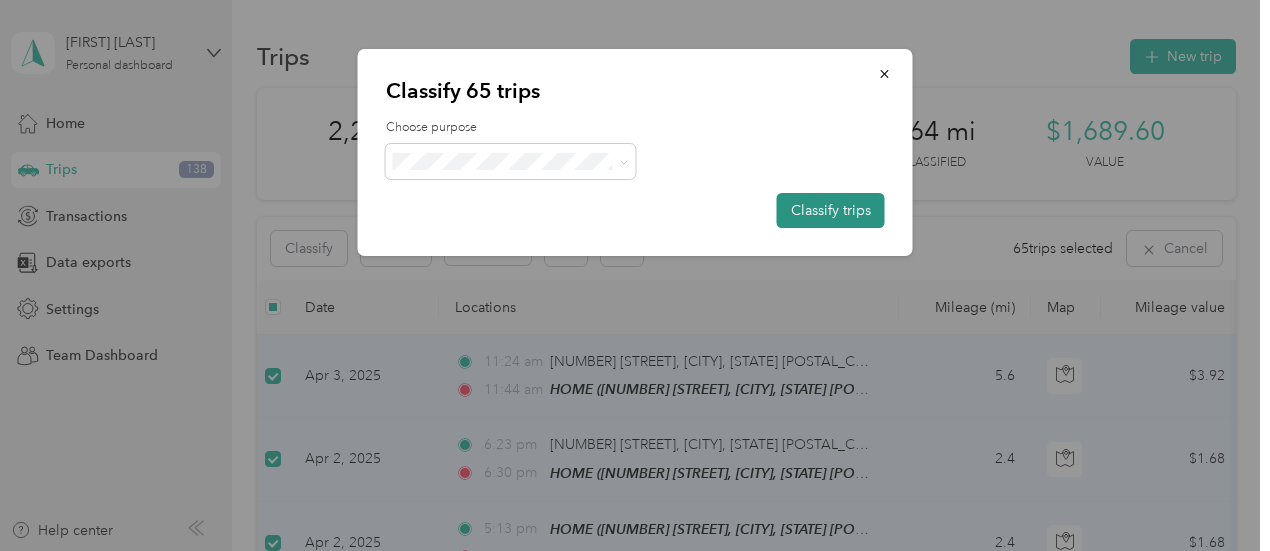 click on "Classify trips" at bounding box center (831, 210) 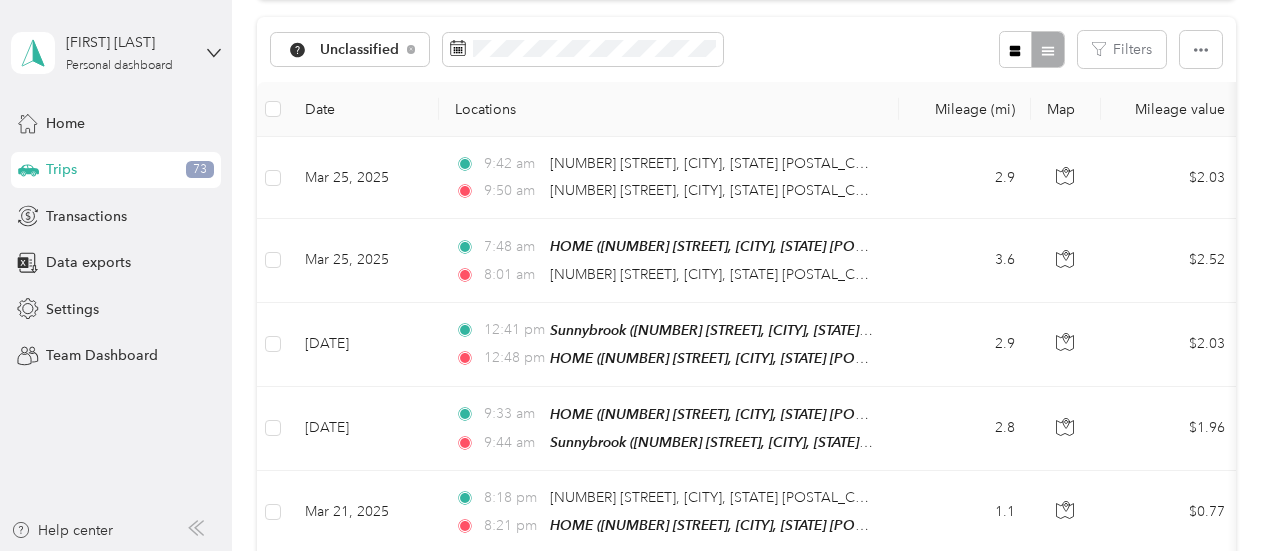 scroll, scrollTop: 300, scrollLeft: 0, axis: vertical 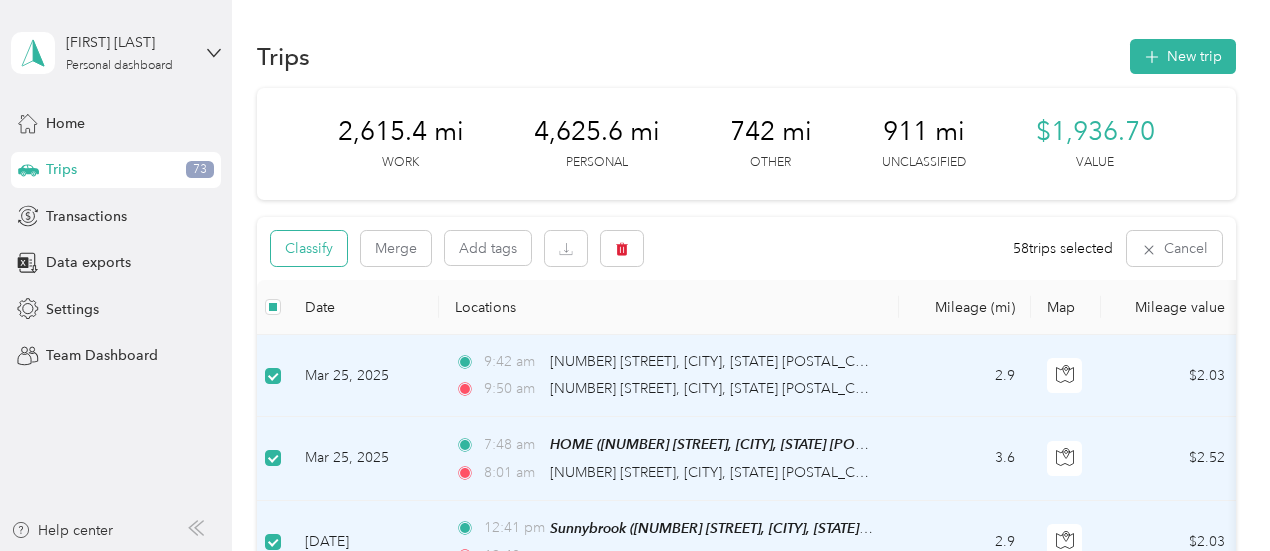 click on "Classify" at bounding box center [309, 248] 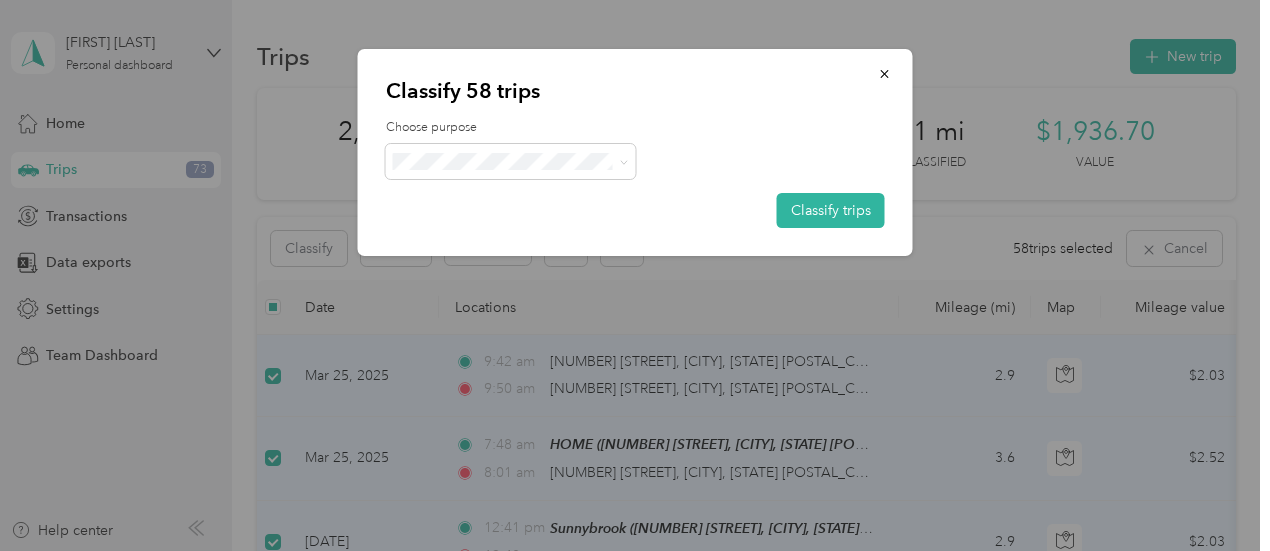 click on "Personal" at bounding box center (528, 233) 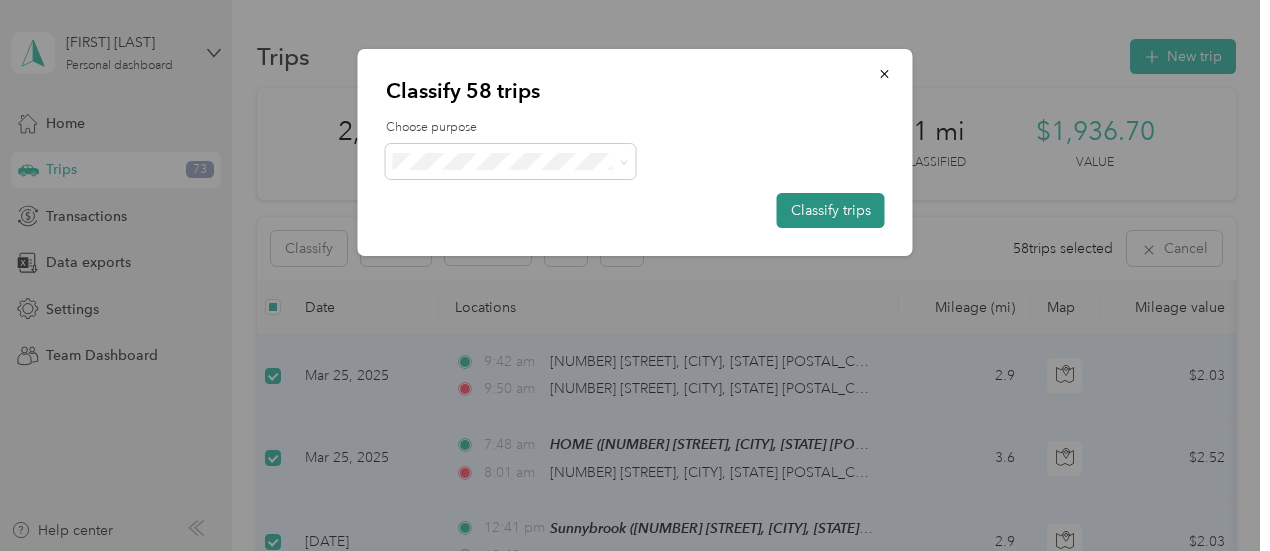 click on "Classify trips" at bounding box center (831, 210) 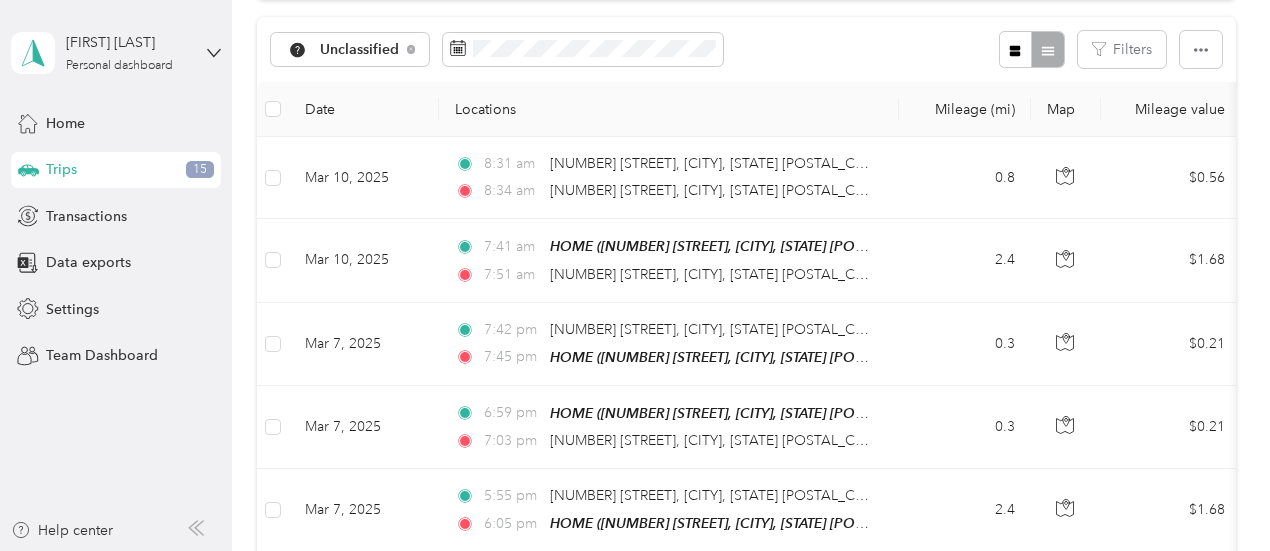 scroll, scrollTop: 300, scrollLeft: 0, axis: vertical 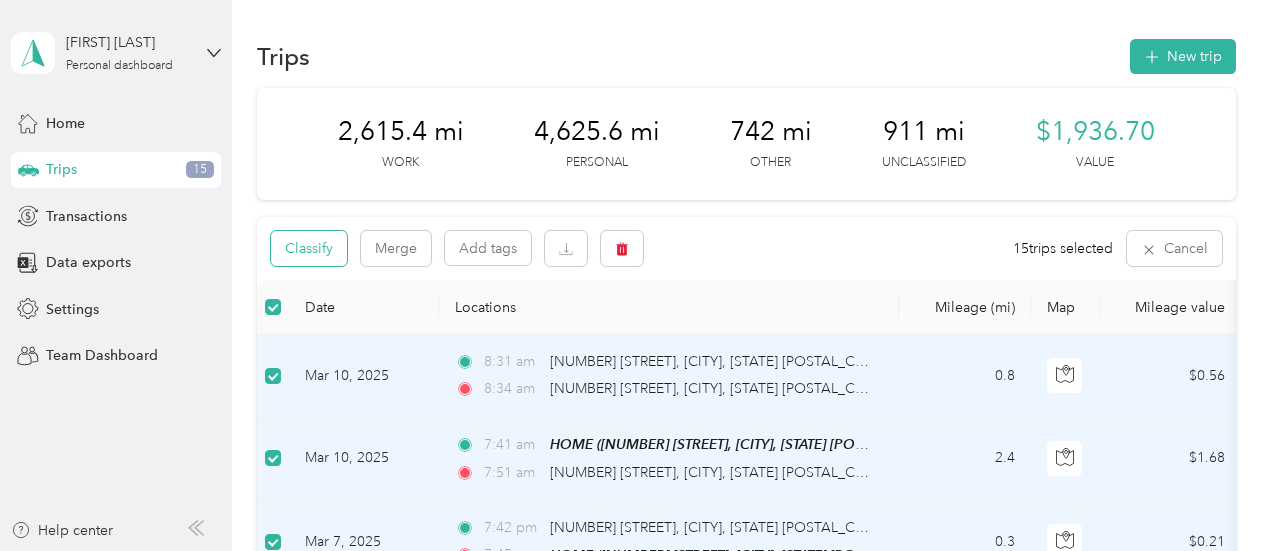 click on "Classify" at bounding box center (309, 248) 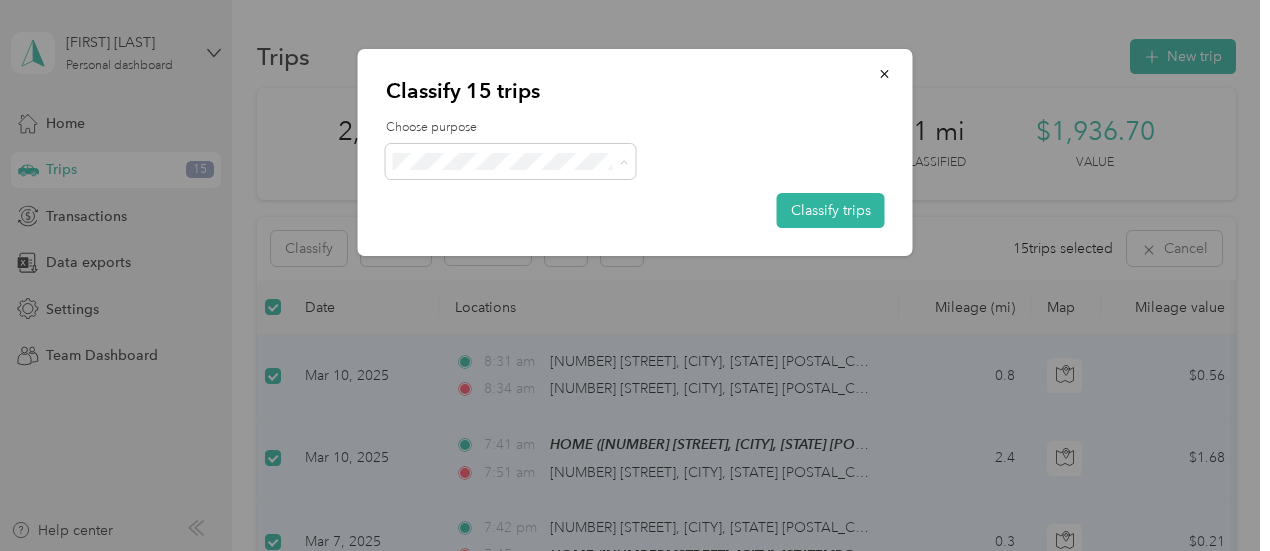 click on "Work" at bounding box center [511, 198] 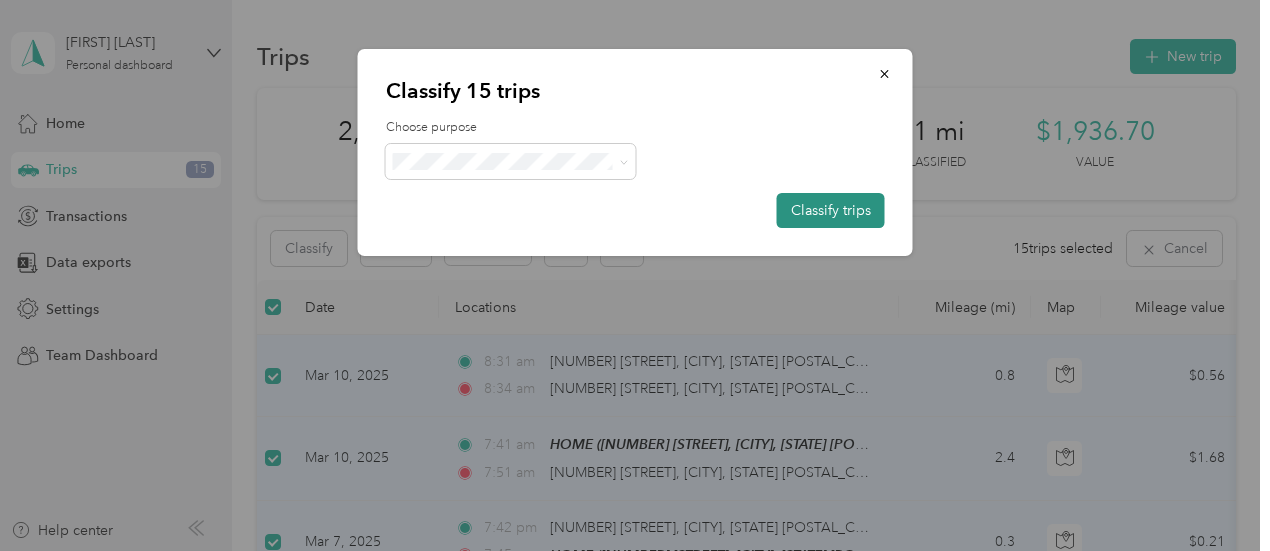 click on "Classify trips" at bounding box center (831, 210) 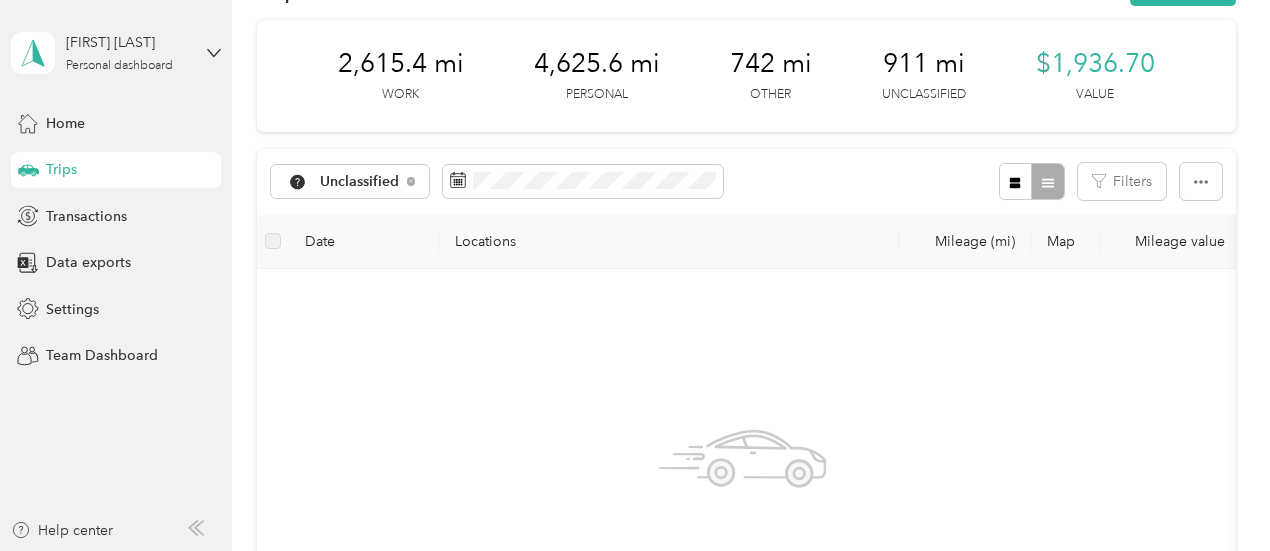 scroll, scrollTop: 0, scrollLeft: 0, axis: both 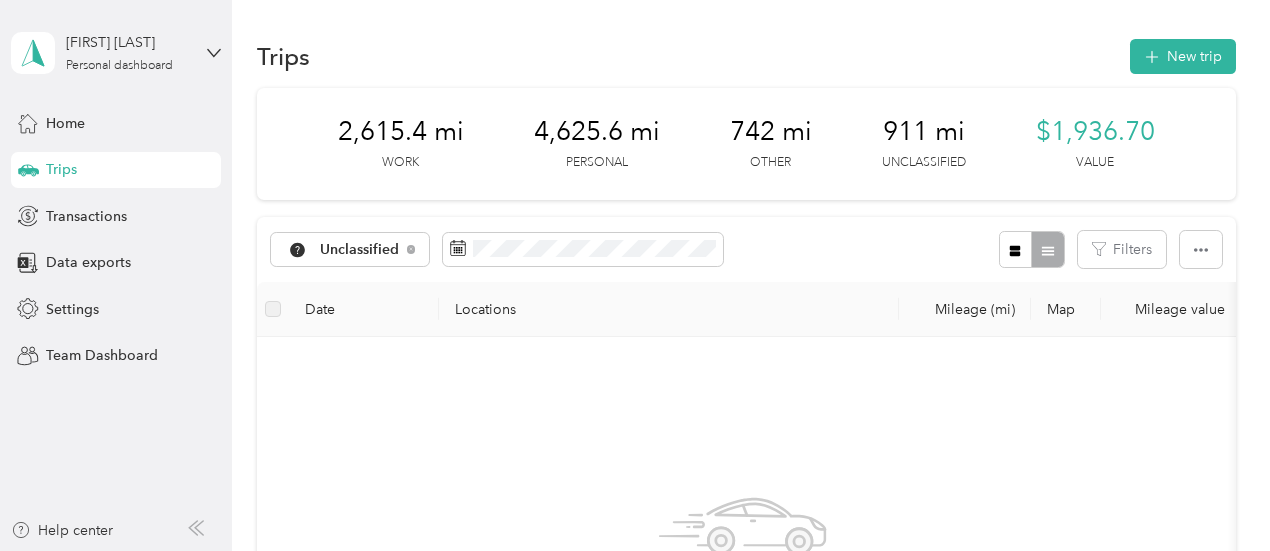 click on "911   mi" at bounding box center [924, 132] 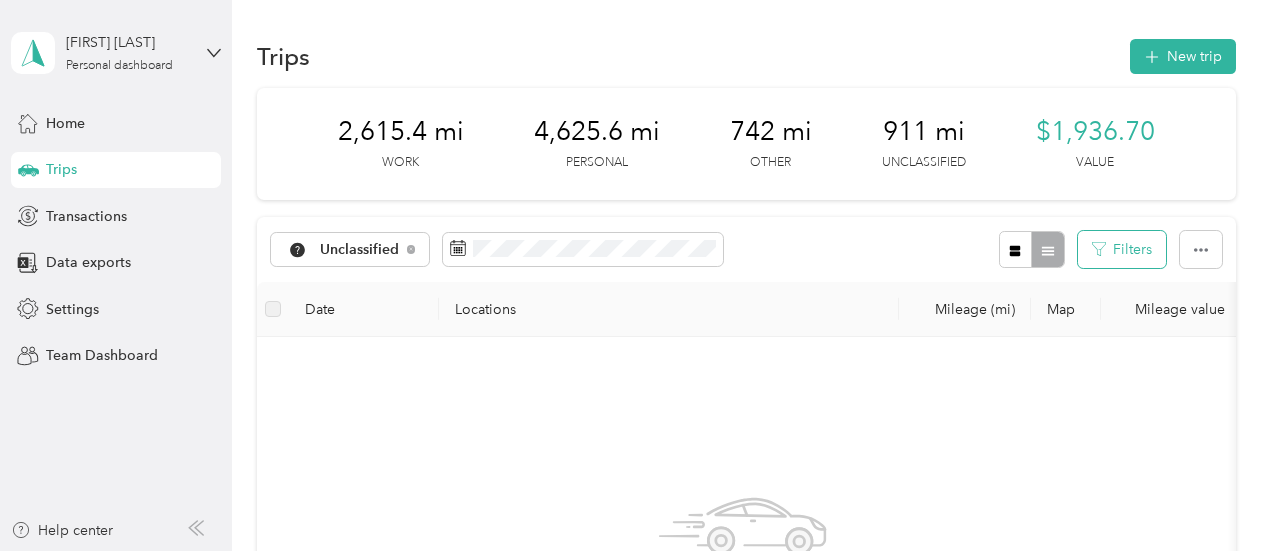 click on "Filters" at bounding box center [1122, 249] 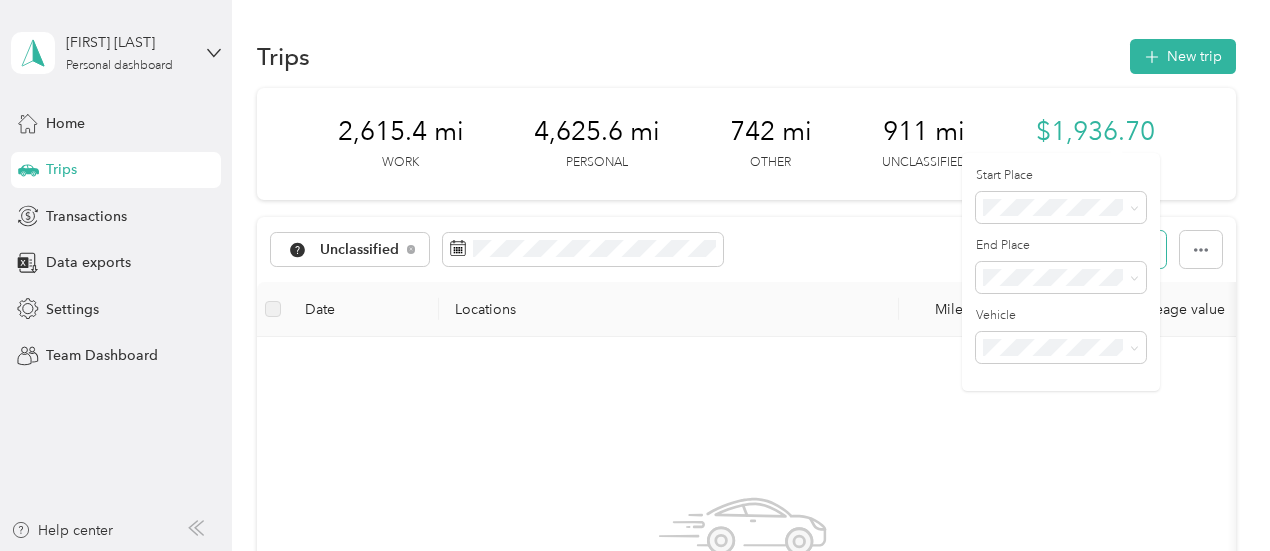 click on "Filters" at bounding box center [1122, 249] 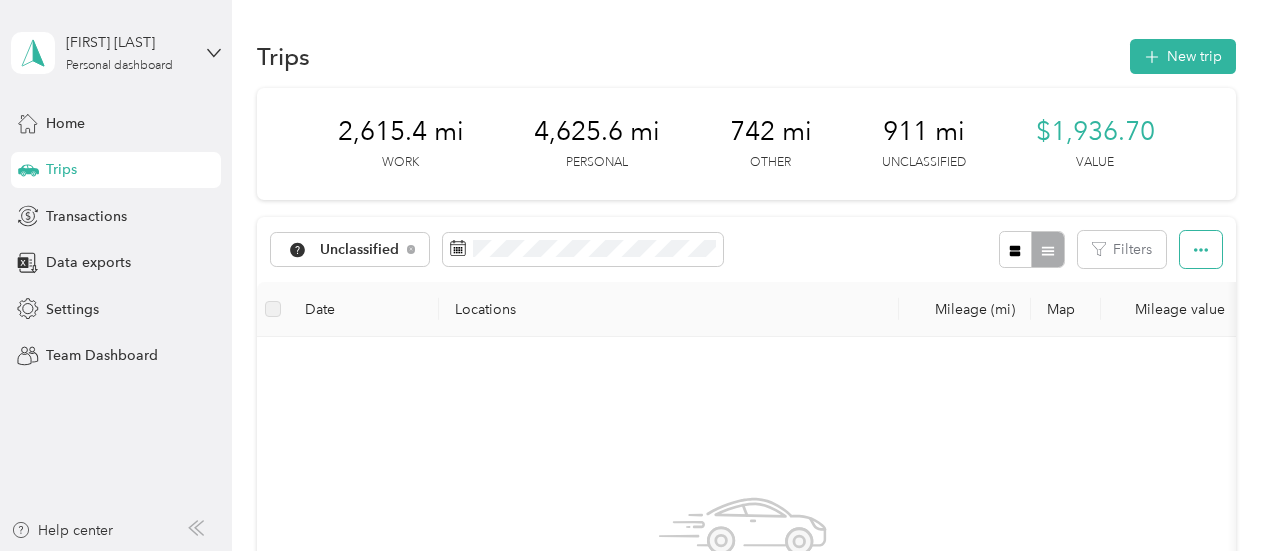 click 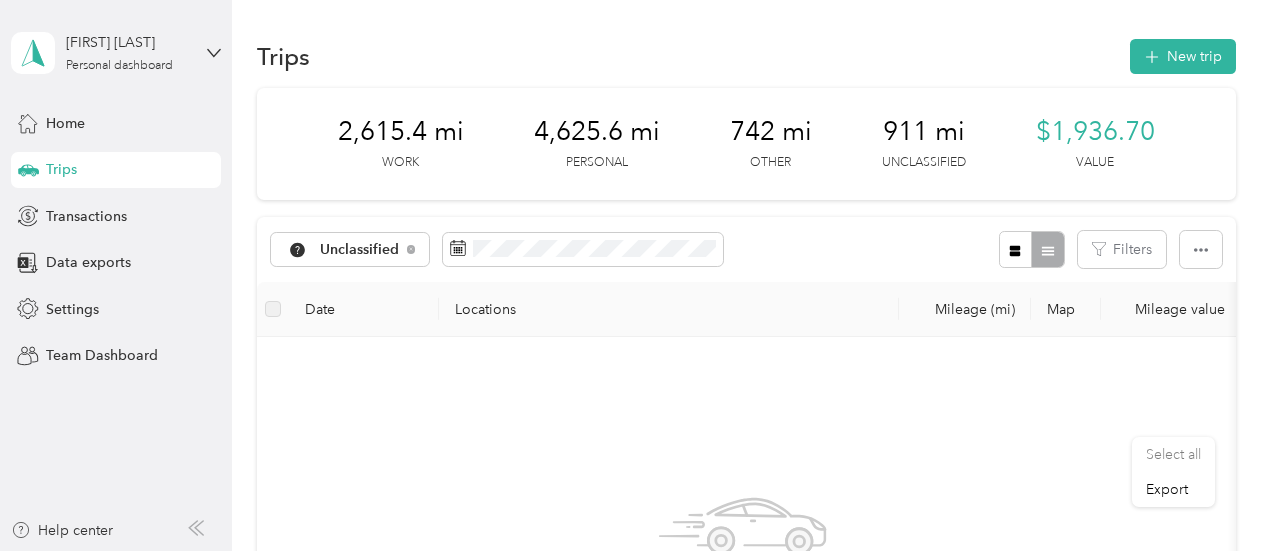 click on "2,615.4   mi Work 4,625.6   mi Personal 742   mi Other 911   mi Unclassified $1,936.70 Value" at bounding box center [746, 144] 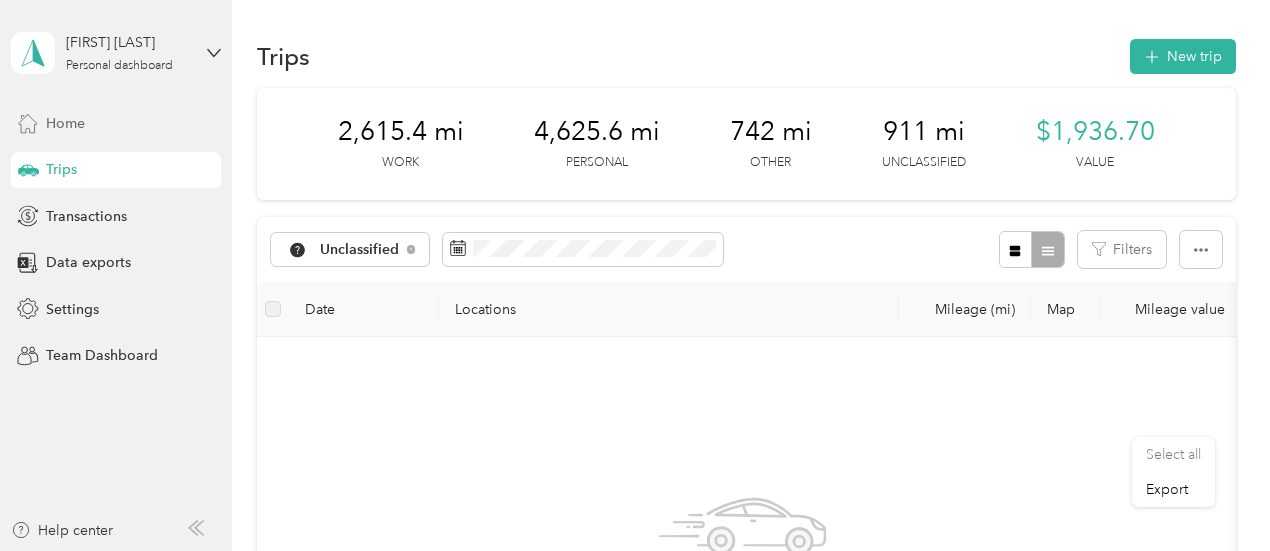 click on "Home" at bounding box center (65, 123) 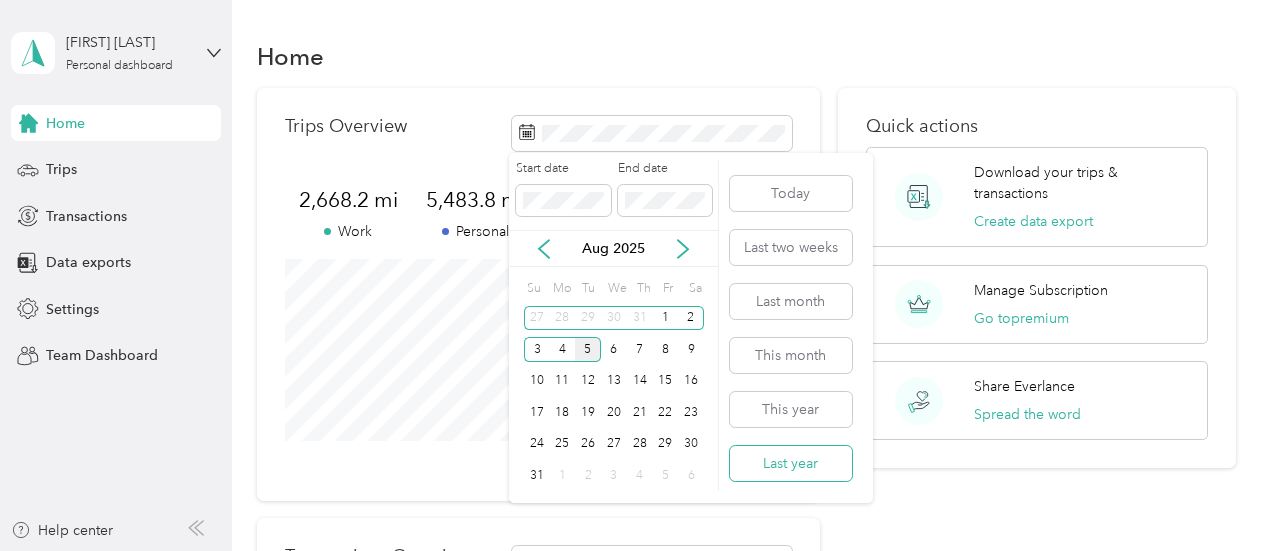 click on "Last year" at bounding box center (791, 463) 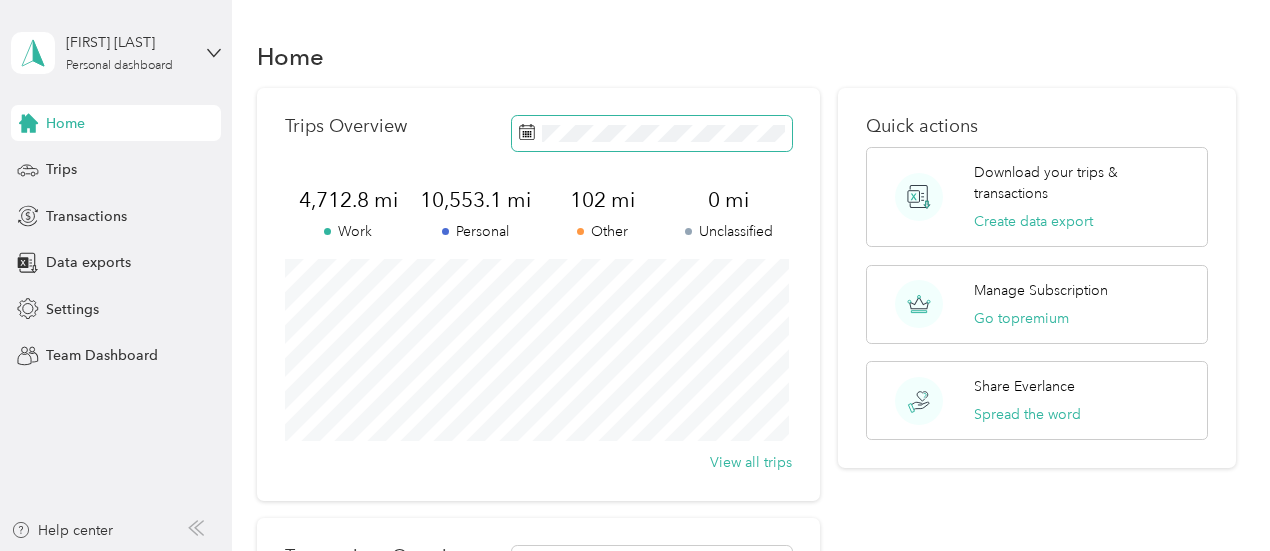 click at bounding box center [652, 133] 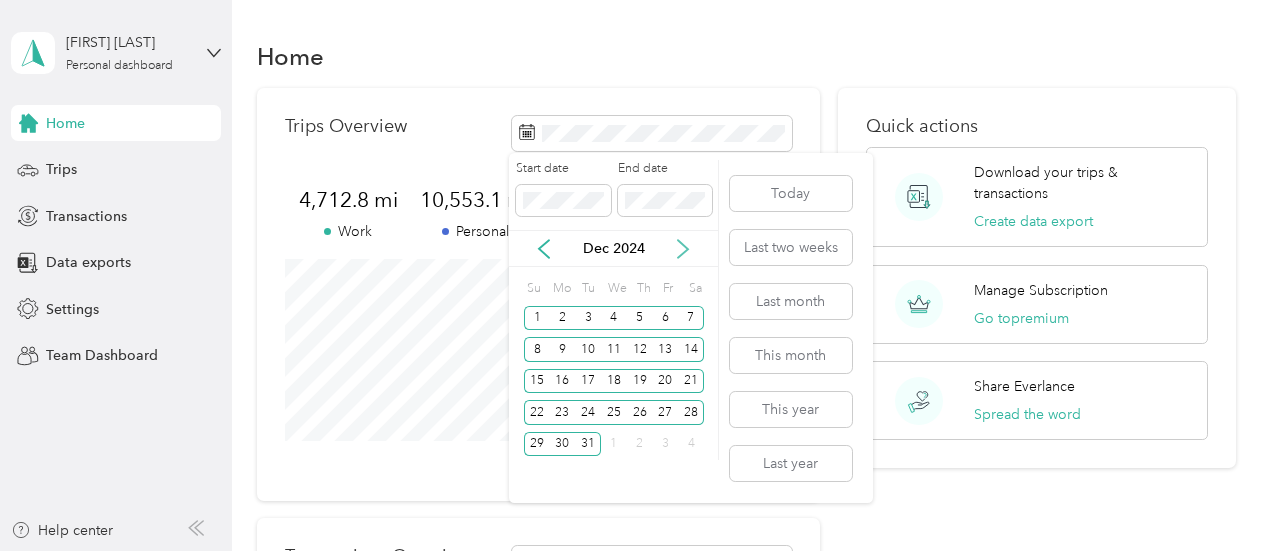 click 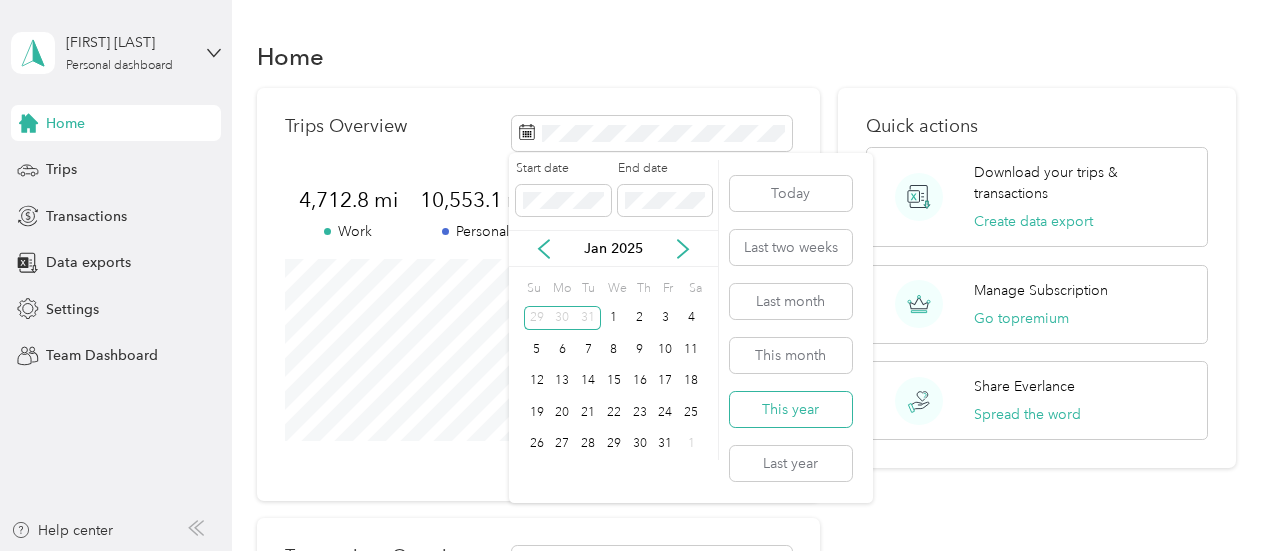 click on "This year" at bounding box center (791, 409) 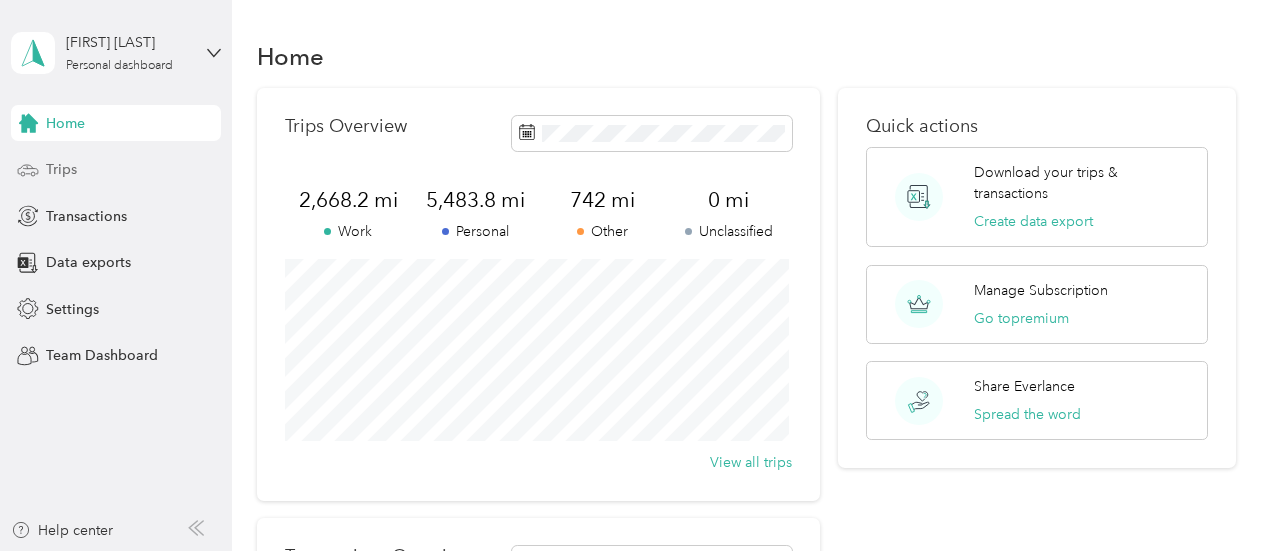 click on "Trips" at bounding box center [116, 170] 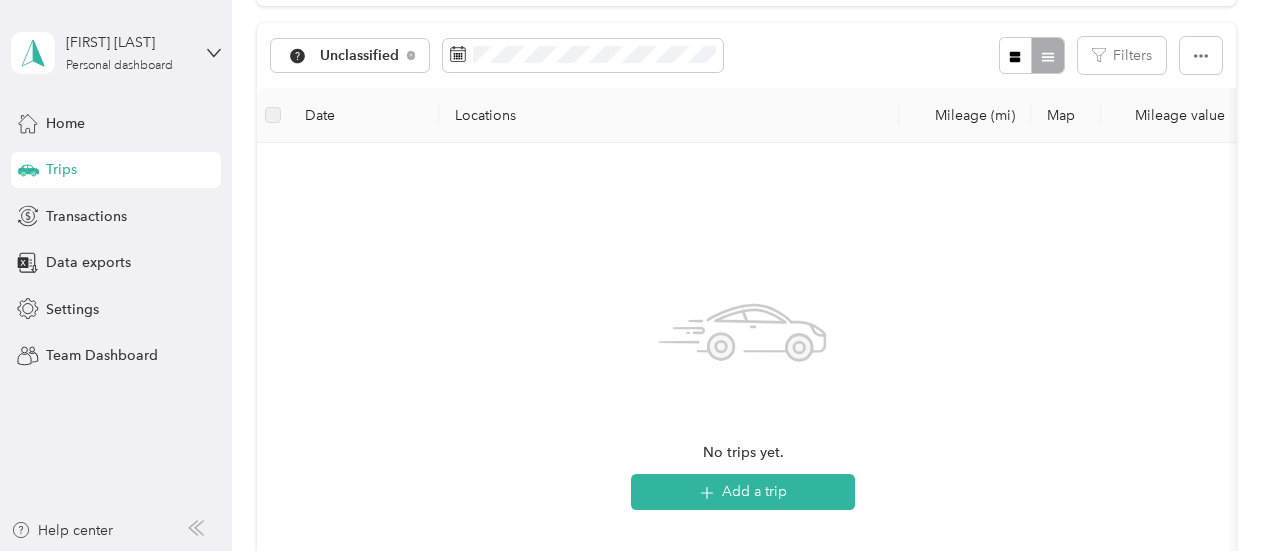 scroll, scrollTop: 0, scrollLeft: 0, axis: both 